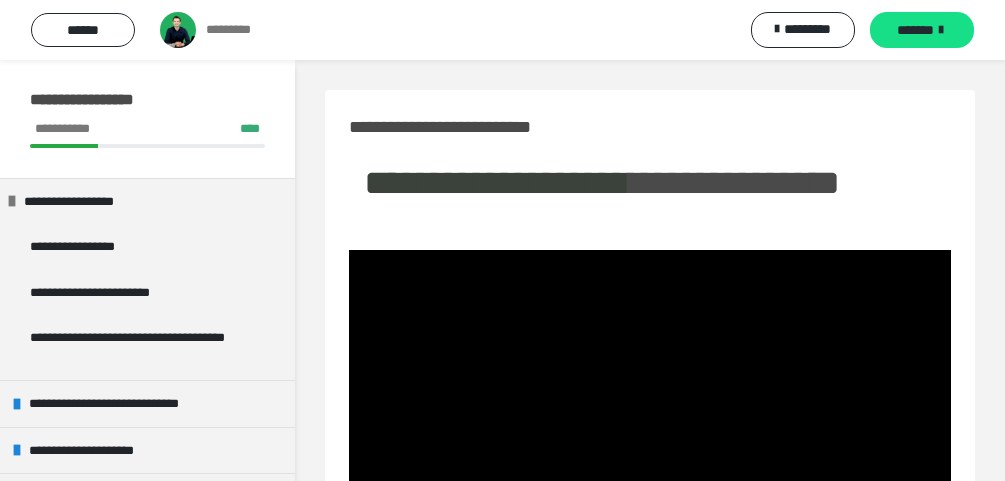 scroll, scrollTop: 244, scrollLeft: 0, axis: vertical 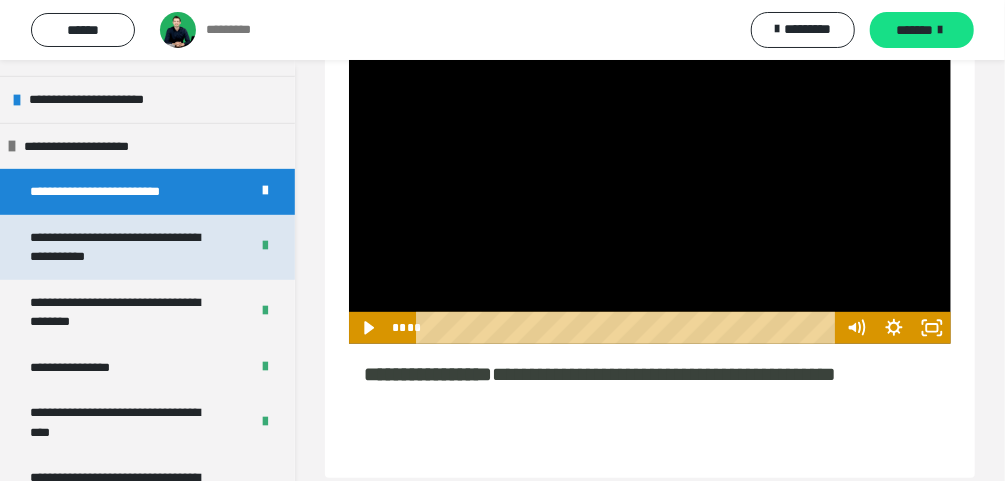 click on "**********" at bounding box center (125, 247) 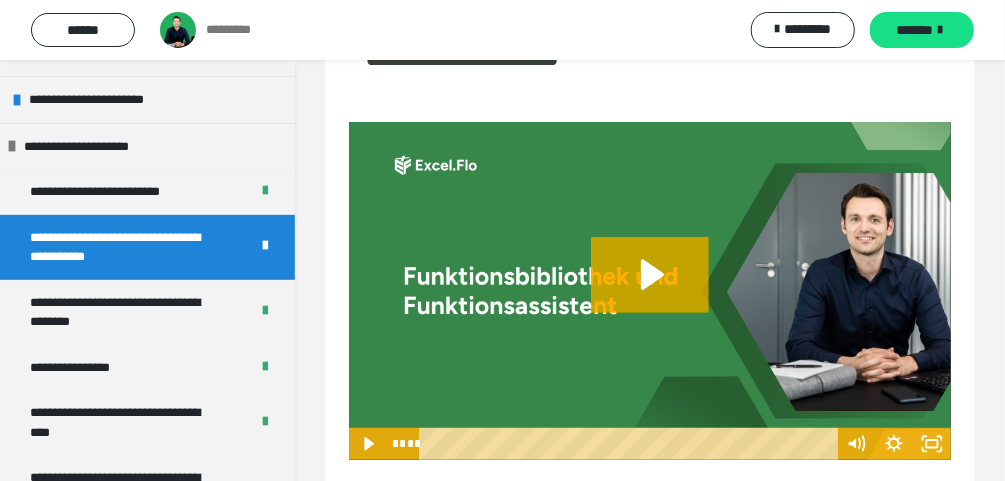 scroll, scrollTop: 220, scrollLeft: 0, axis: vertical 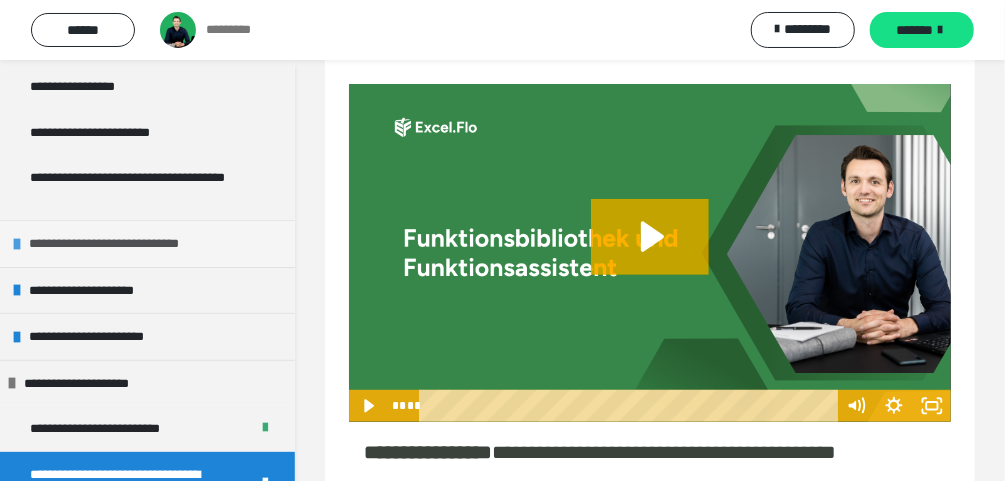 click at bounding box center (17, 244) 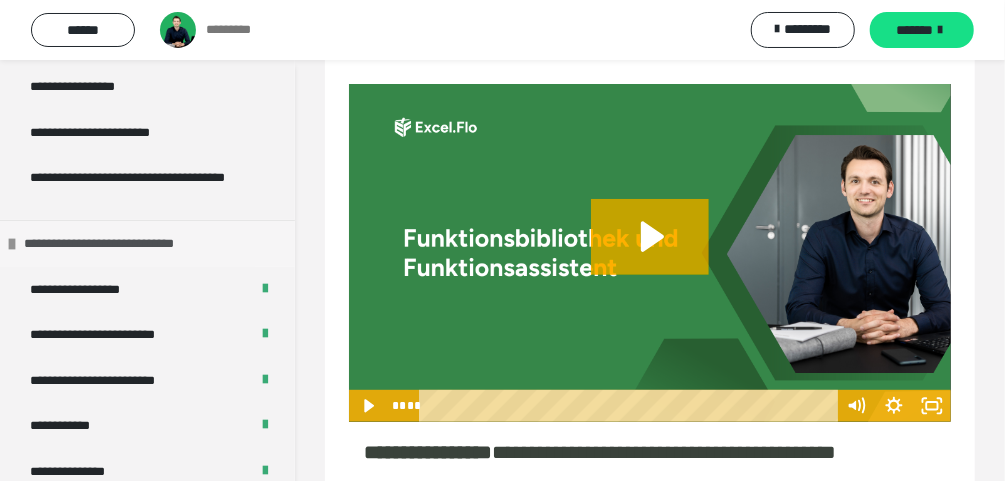 click at bounding box center (12, 244) 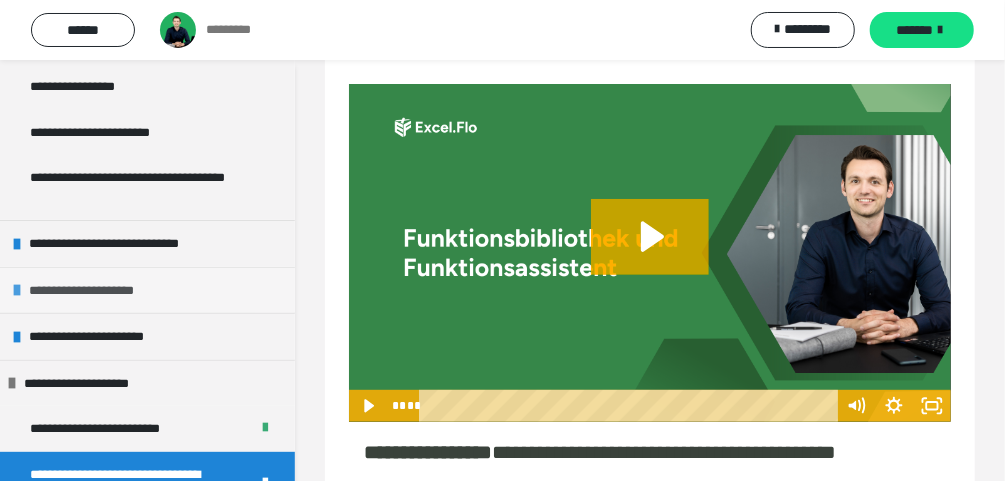 click at bounding box center (17, 290) 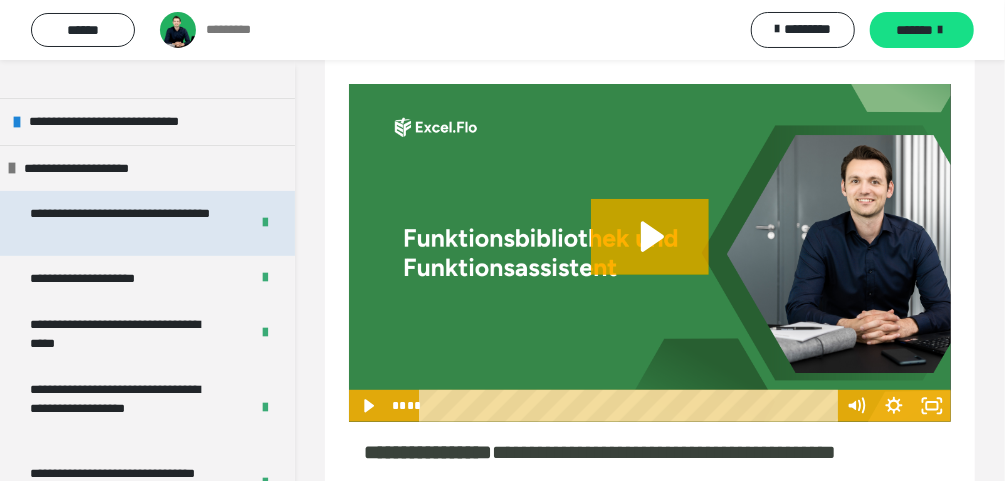 scroll, scrollTop: 320, scrollLeft: 0, axis: vertical 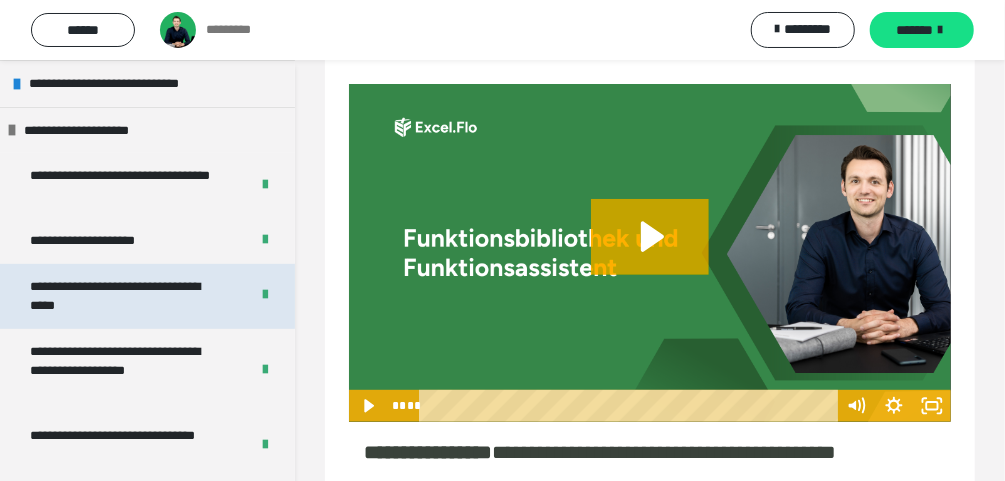 click on "**********" at bounding box center [125, 296] 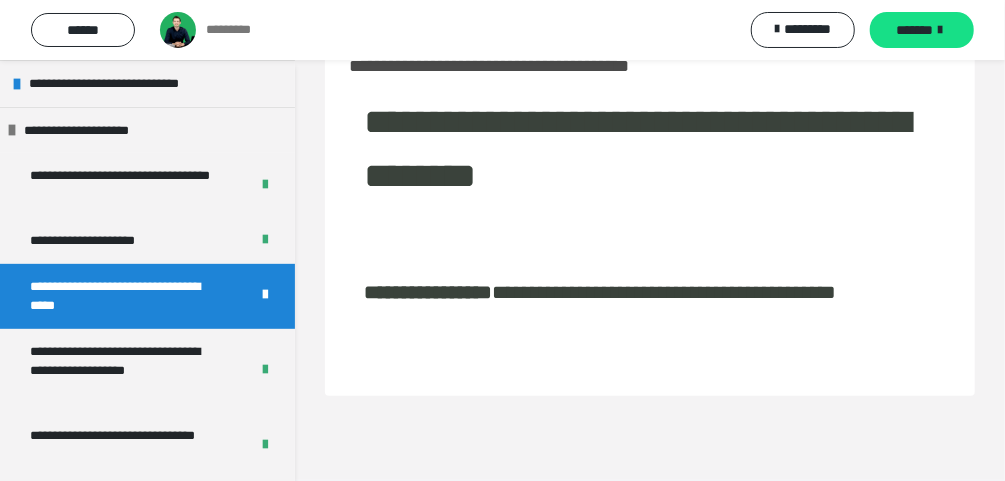 scroll, scrollTop: 60, scrollLeft: 0, axis: vertical 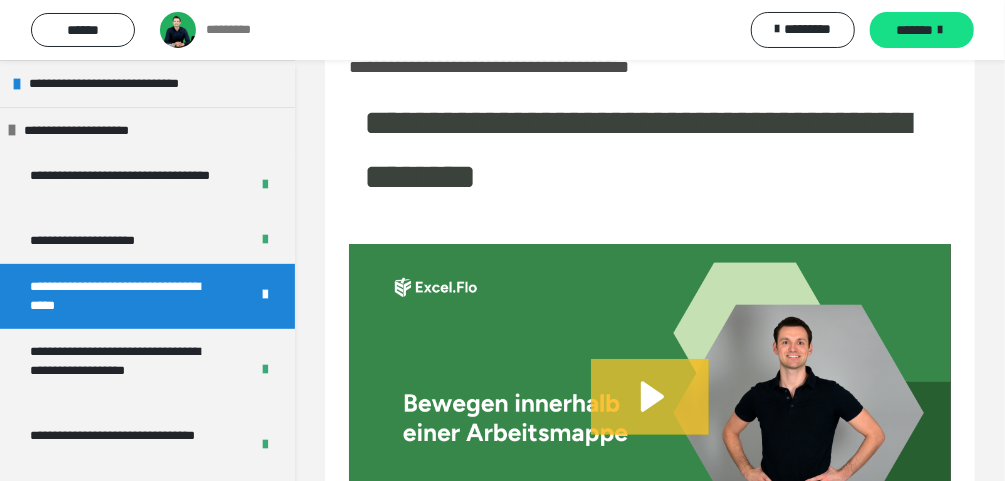click 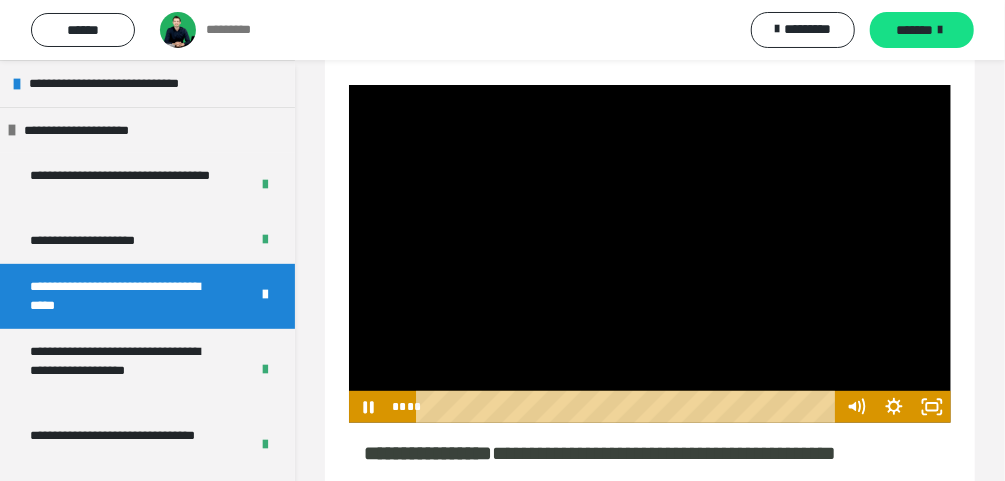 scroll, scrollTop: 220, scrollLeft: 0, axis: vertical 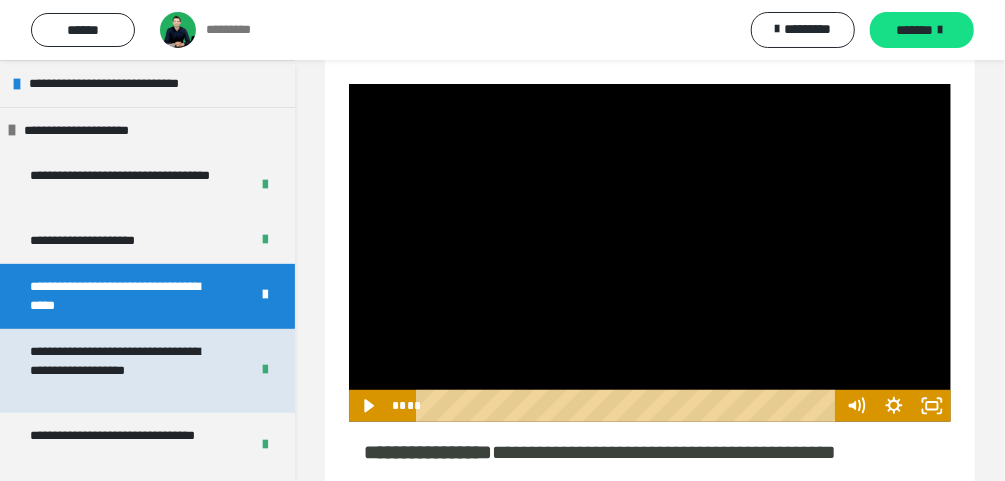 click on "**********" at bounding box center (125, 371) 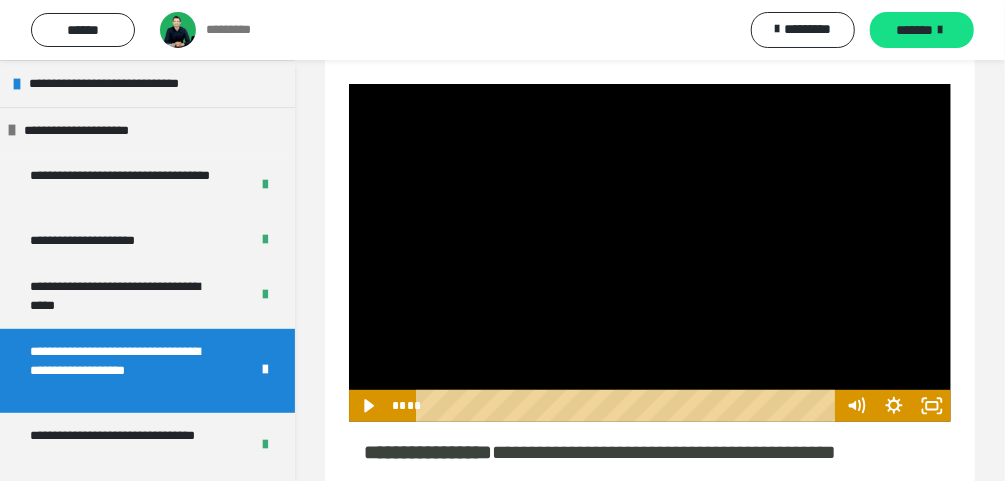 scroll, scrollTop: 60, scrollLeft: 0, axis: vertical 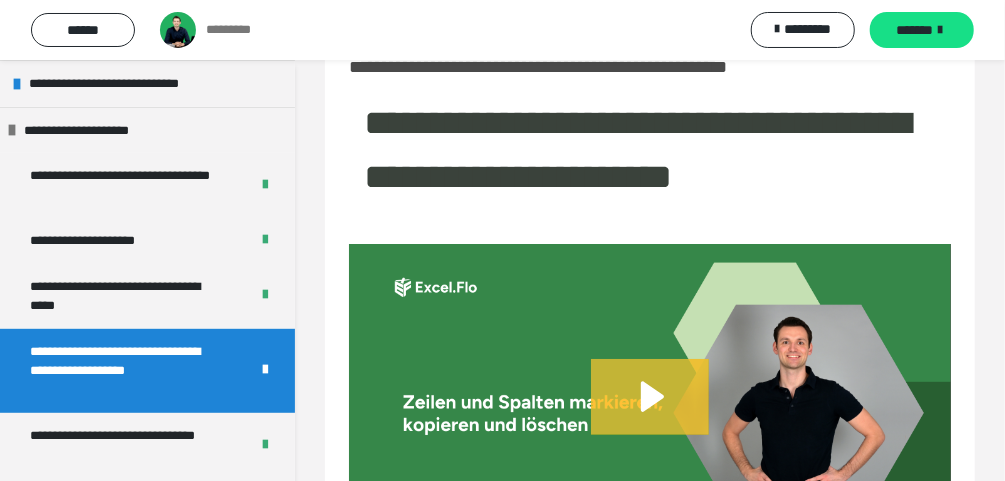 drag, startPoint x: 669, startPoint y: 398, endPoint x: 419, endPoint y: 208, distance: 314.00638 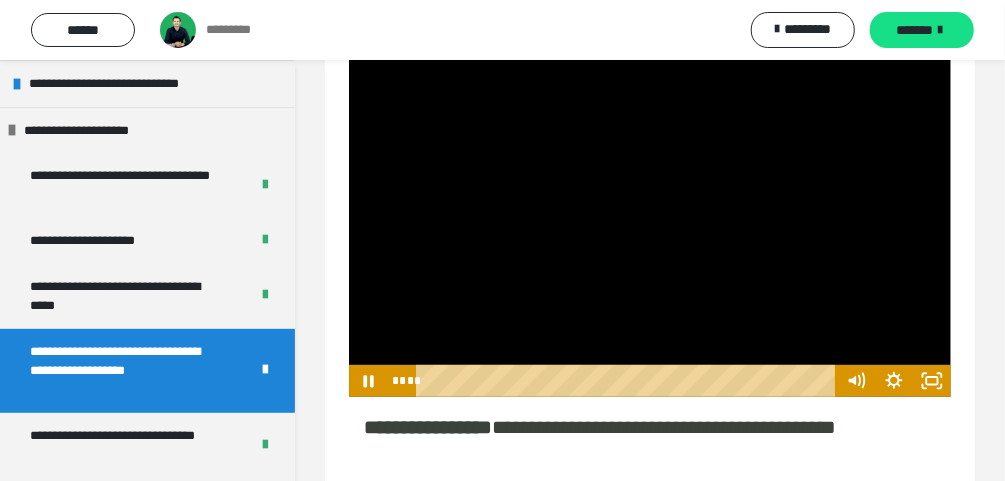 scroll, scrollTop: 220, scrollLeft: 0, axis: vertical 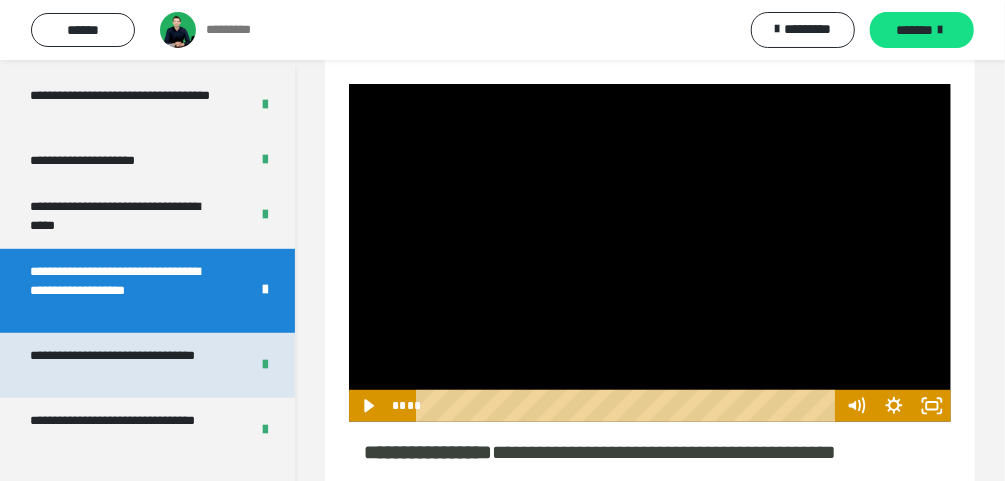click on "**********" at bounding box center (125, 365) 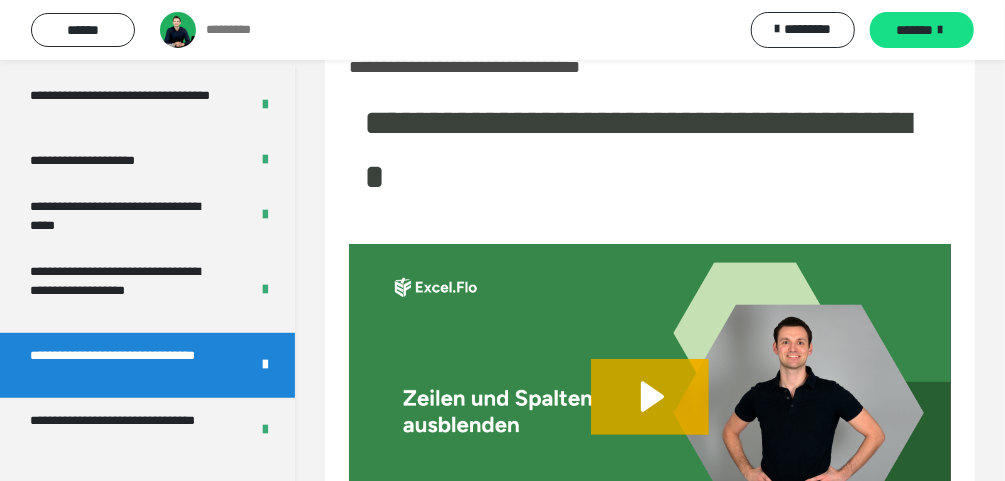 scroll, scrollTop: 220, scrollLeft: 0, axis: vertical 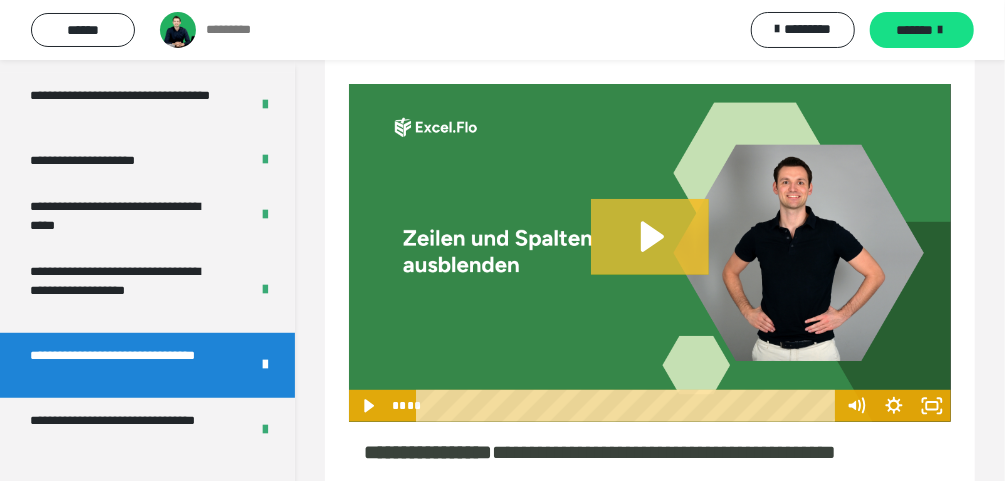 click 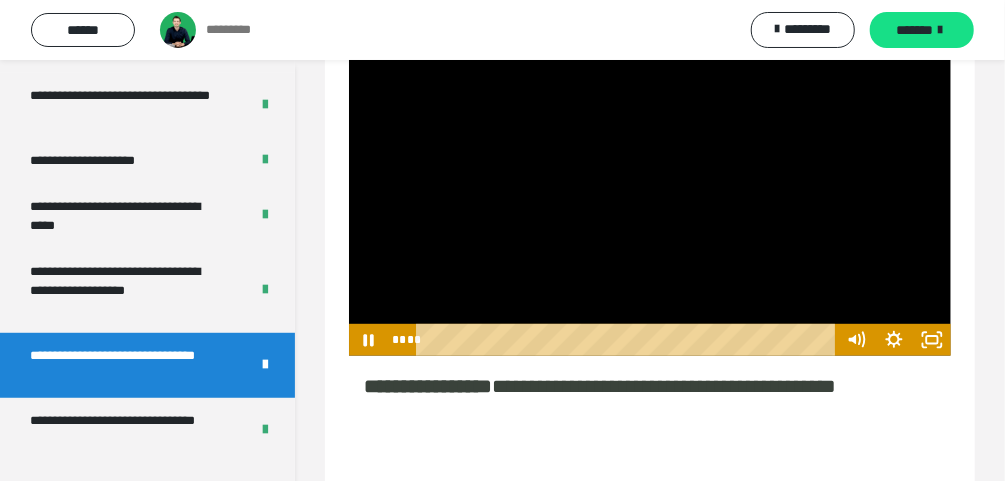 scroll, scrollTop: 206, scrollLeft: 0, axis: vertical 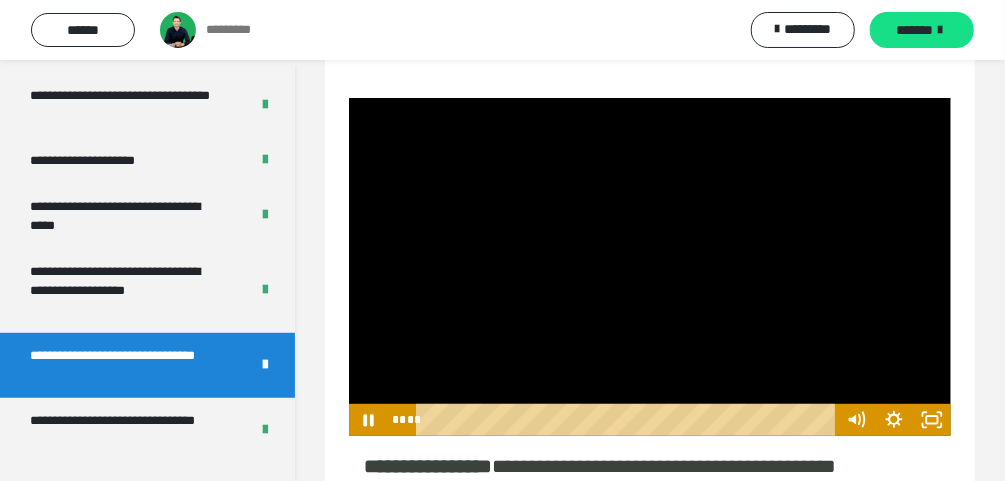 click at bounding box center [650, 267] 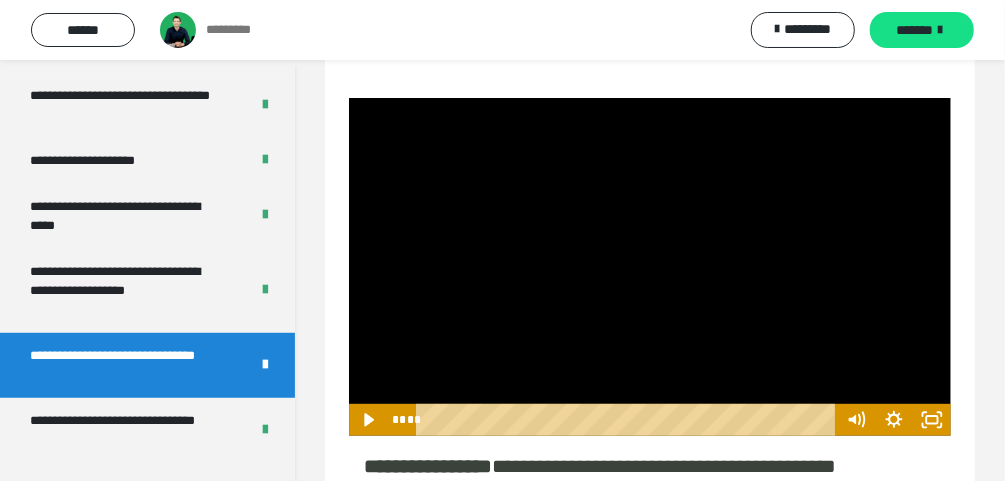 click at bounding box center (650, 267) 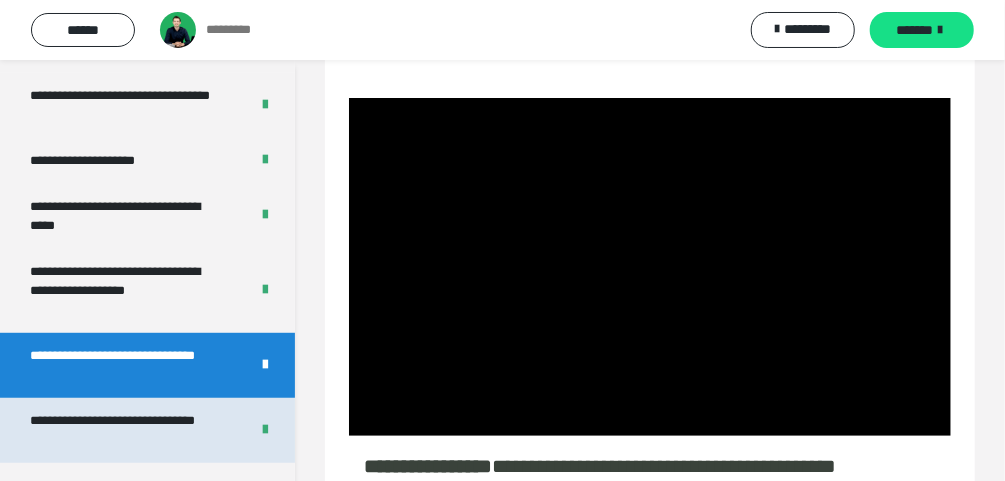 click on "**********" at bounding box center (125, 430) 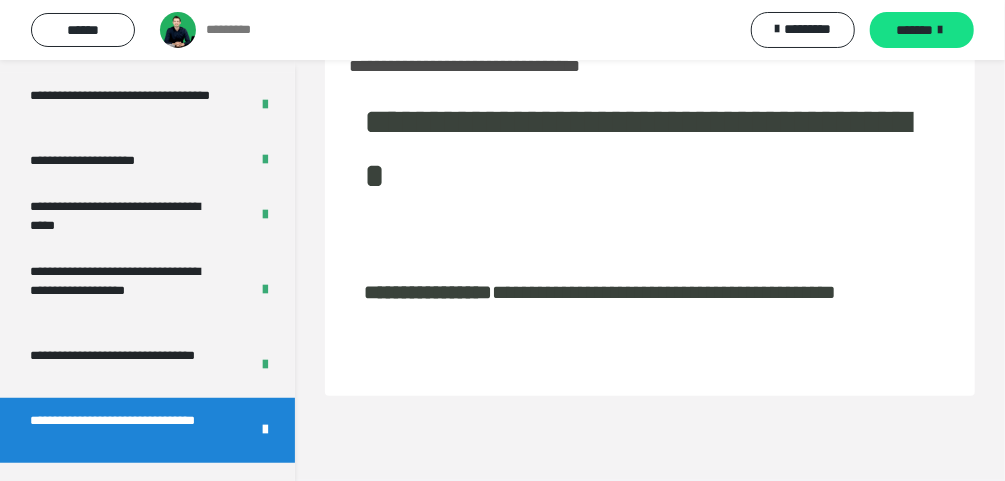scroll, scrollTop: 60, scrollLeft: 0, axis: vertical 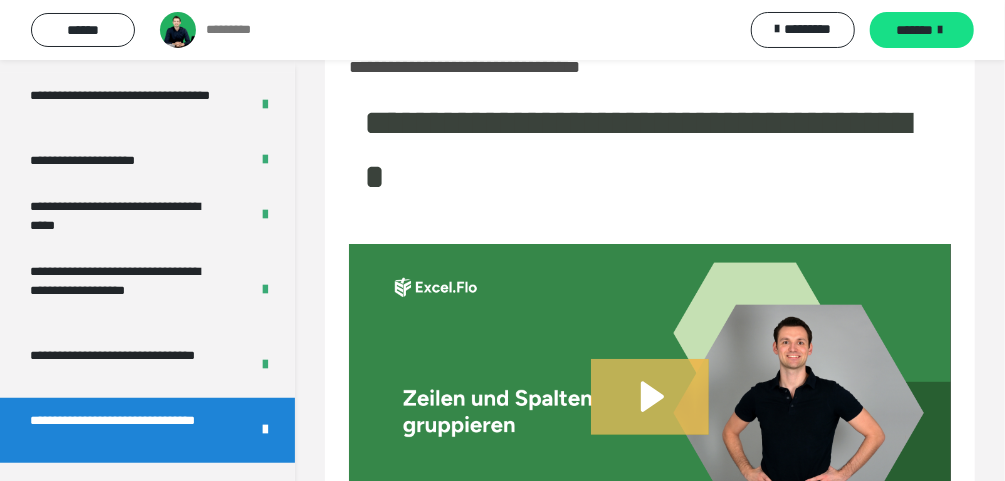 click 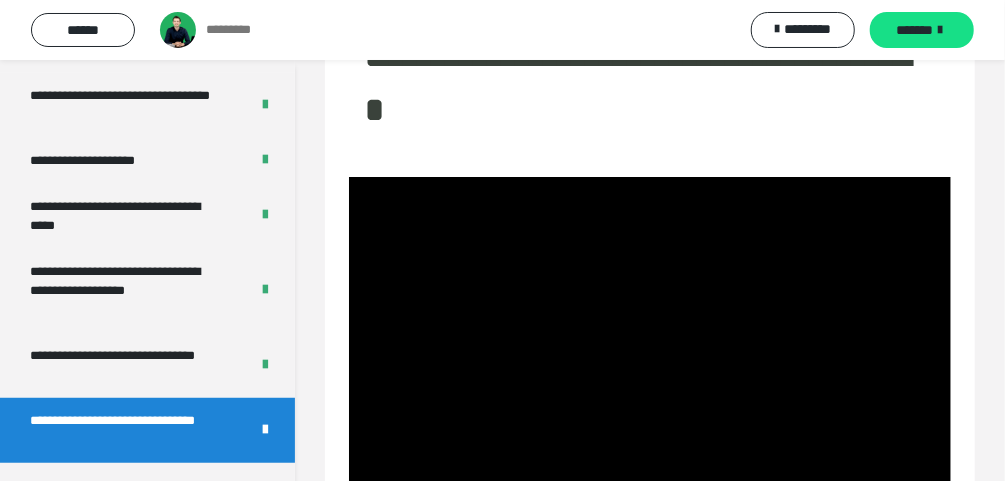 scroll, scrollTop: 220, scrollLeft: 0, axis: vertical 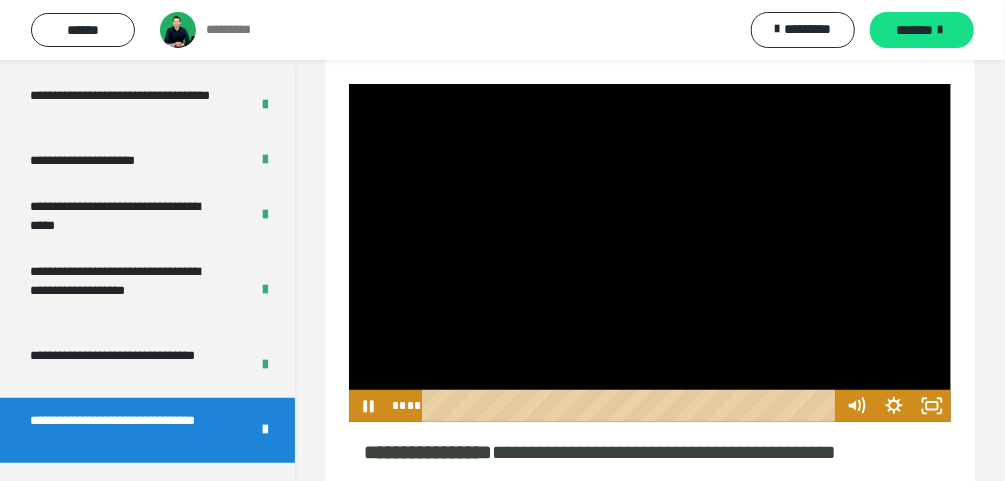 click at bounding box center (650, 253) 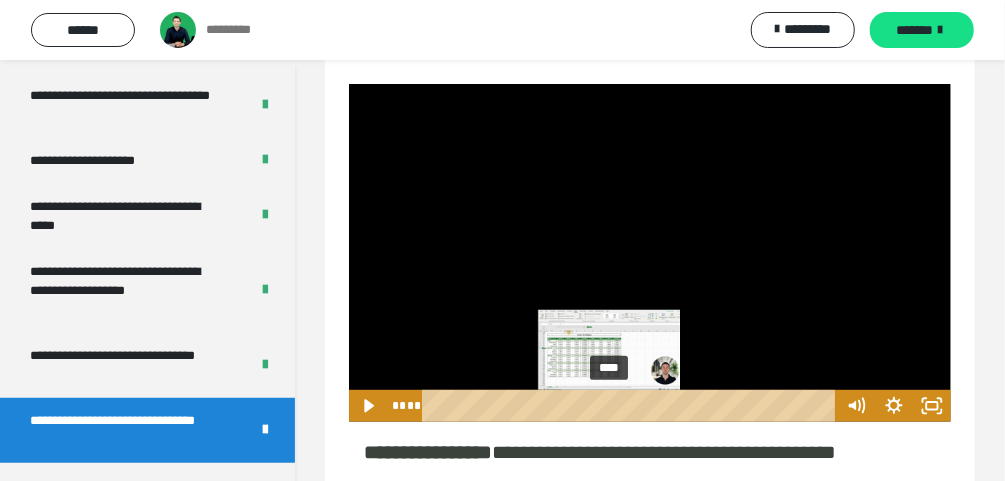 drag, startPoint x: 622, startPoint y: 410, endPoint x: 610, endPoint y: 409, distance: 12.0415945 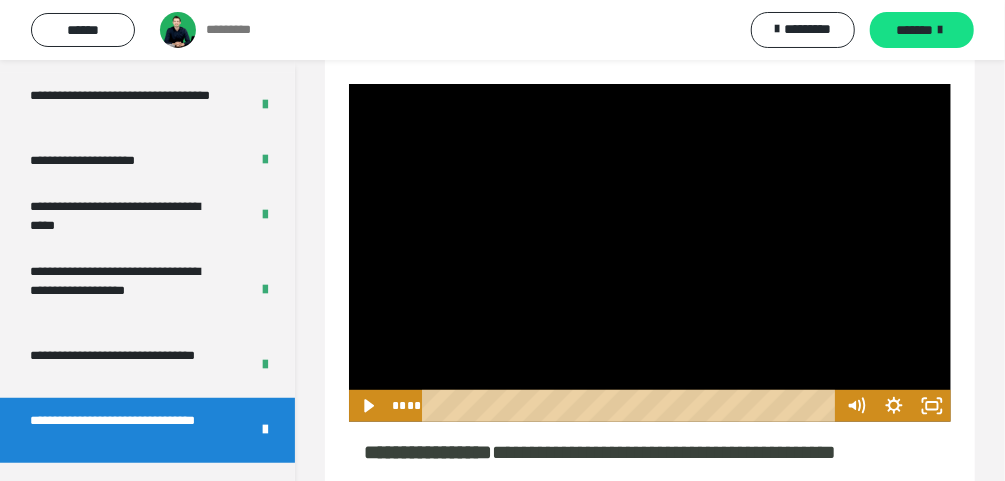 click at bounding box center [650, 253] 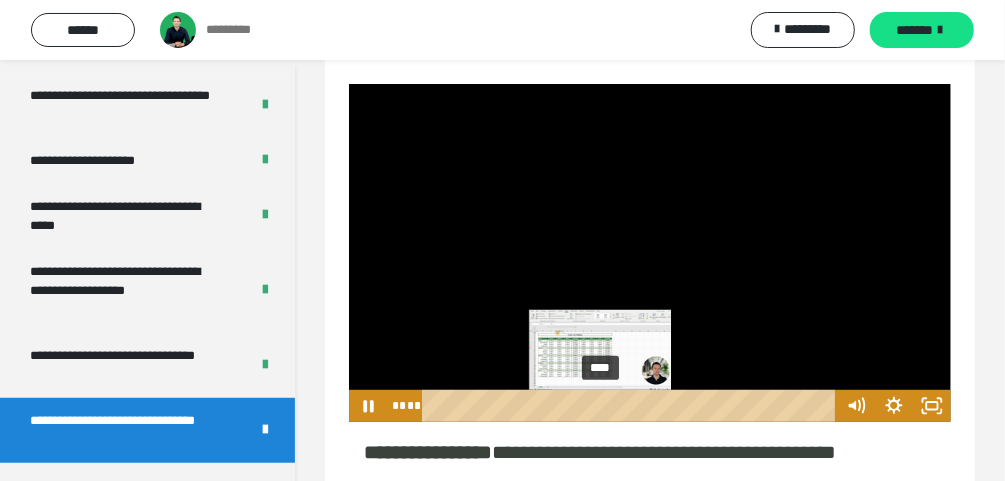 drag, startPoint x: 628, startPoint y: 407, endPoint x: 601, endPoint y: 406, distance: 27.018513 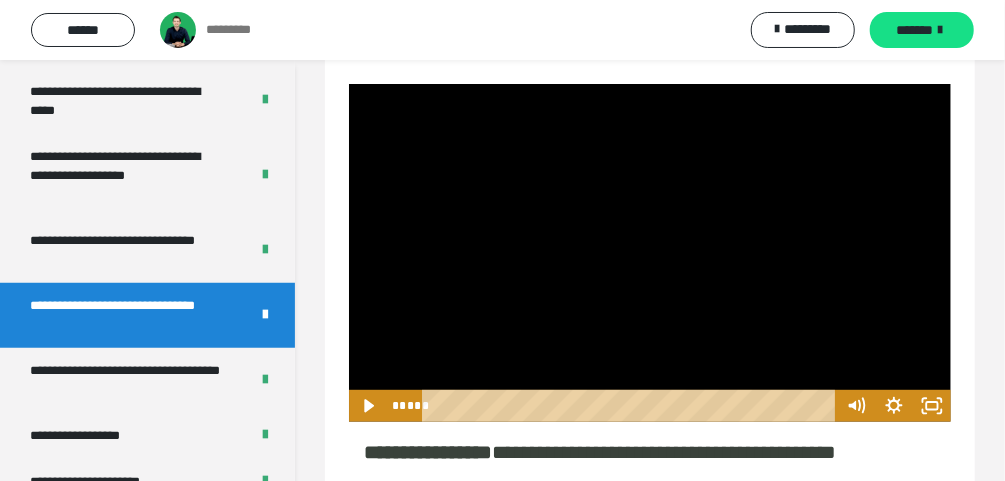 scroll, scrollTop: 560, scrollLeft: 0, axis: vertical 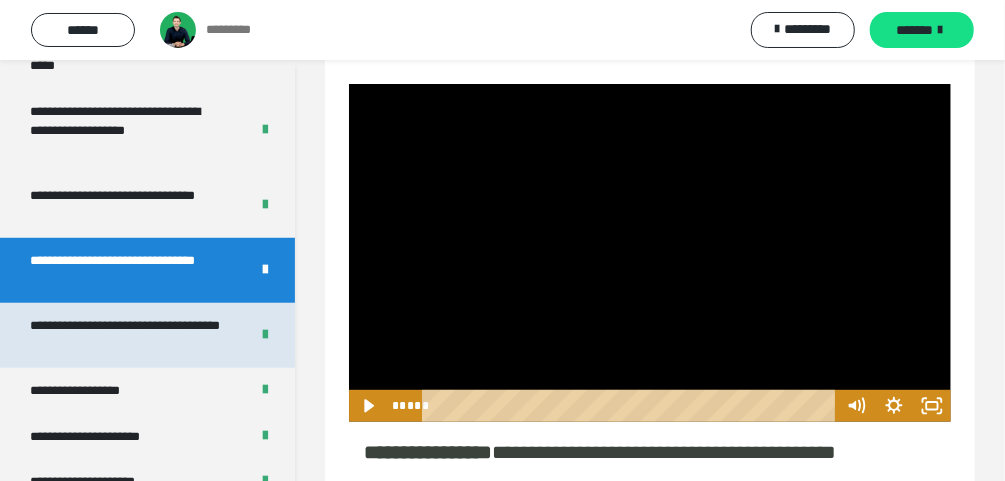 click on "**********" at bounding box center (125, 335) 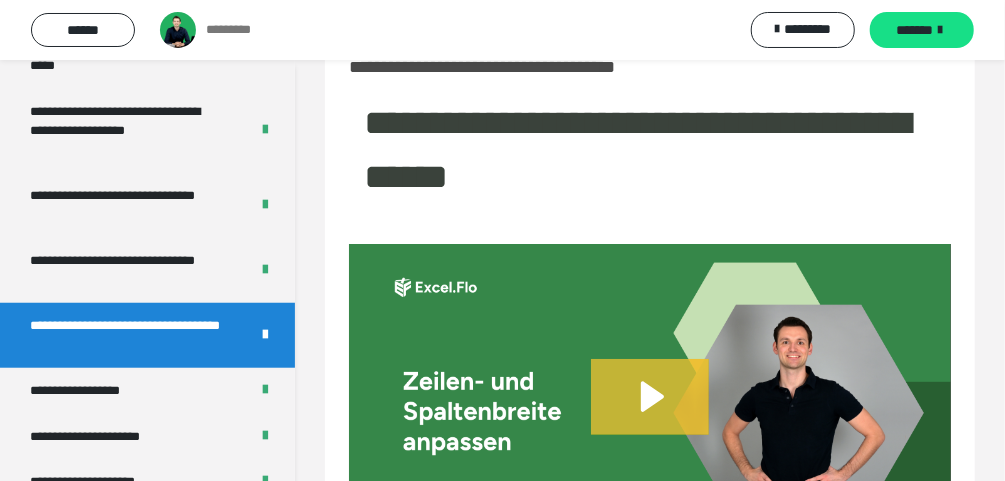 scroll, scrollTop: 140, scrollLeft: 0, axis: vertical 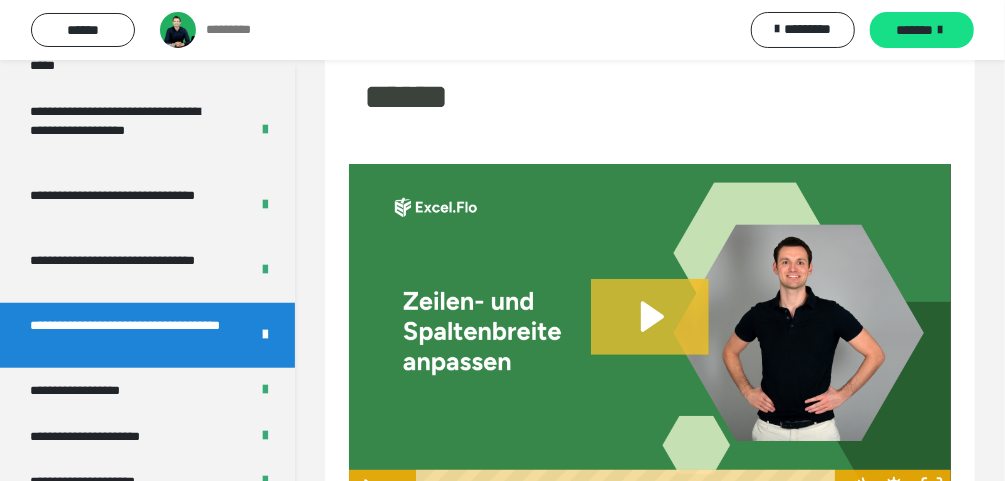 click 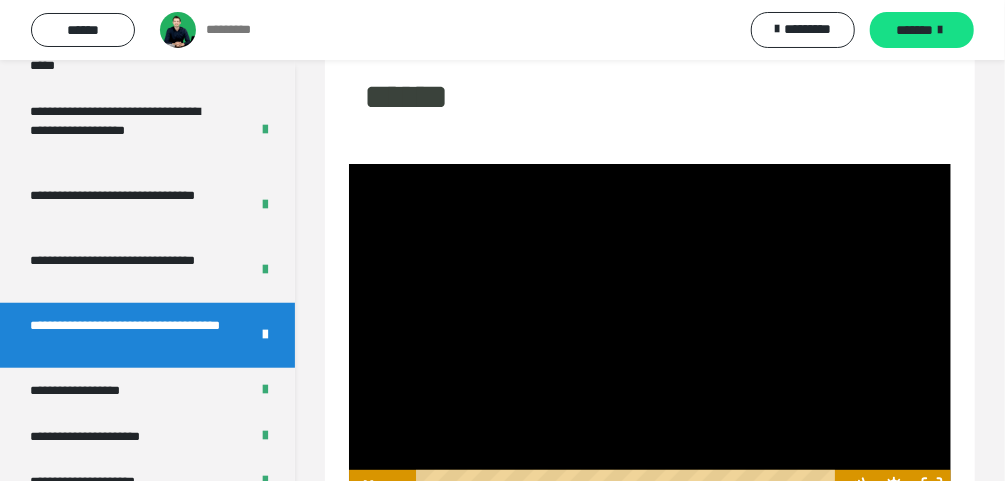 click at bounding box center [650, 333] 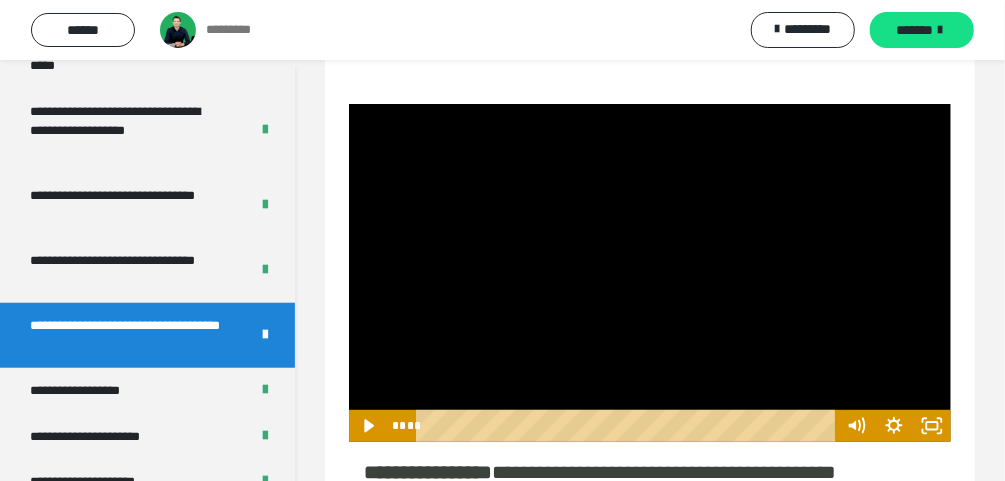 scroll, scrollTop: 220, scrollLeft: 0, axis: vertical 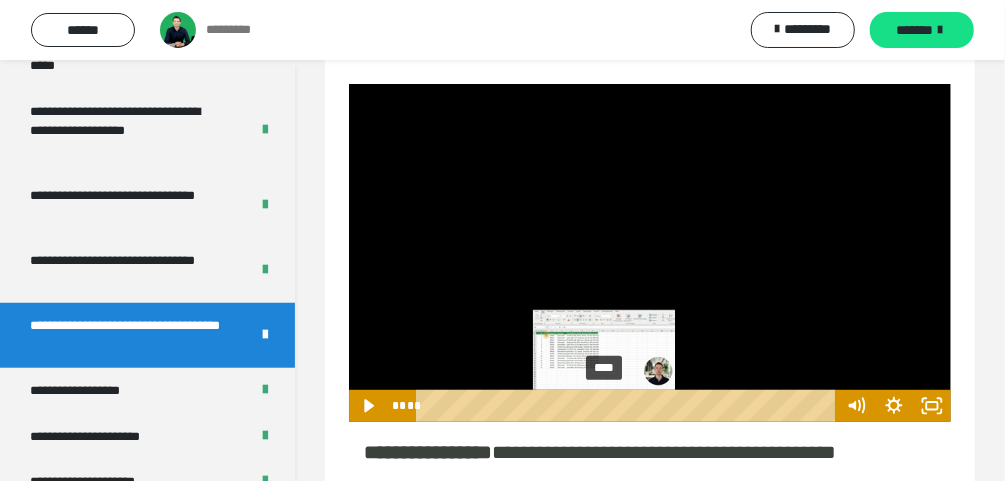 drag, startPoint x: 628, startPoint y: 405, endPoint x: 605, endPoint y: 405, distance: 23 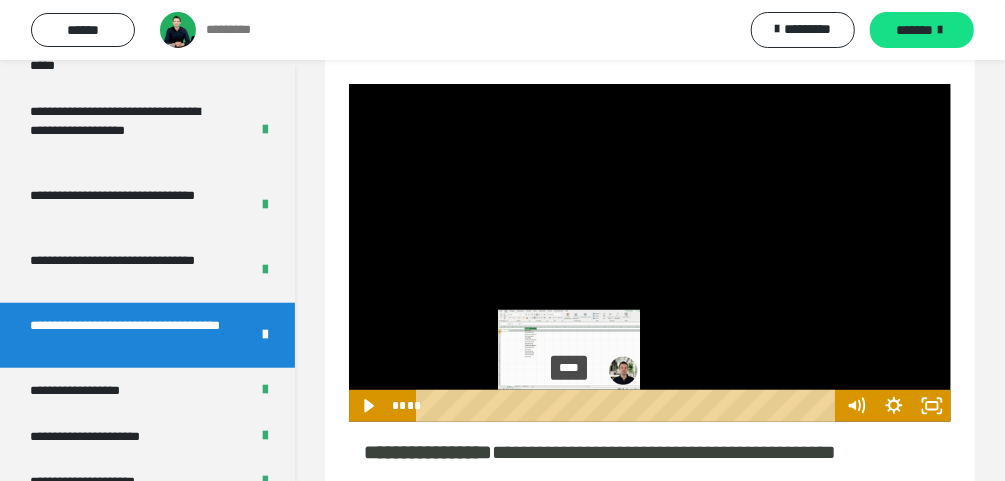 drag, startPoint x: 605, startPoint y: 405, endPoint x: 570, endPoint y: 404, distance: 35.014282 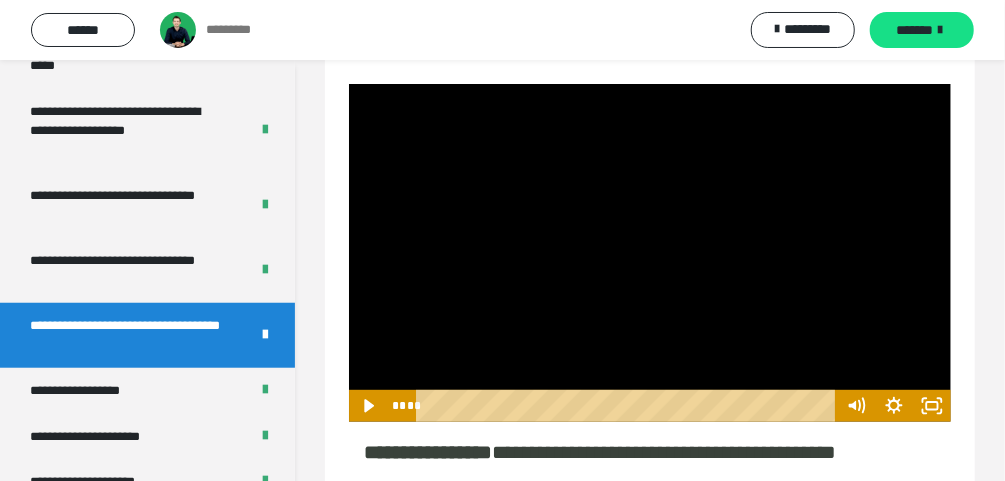 click at bounding box center (650, 253) 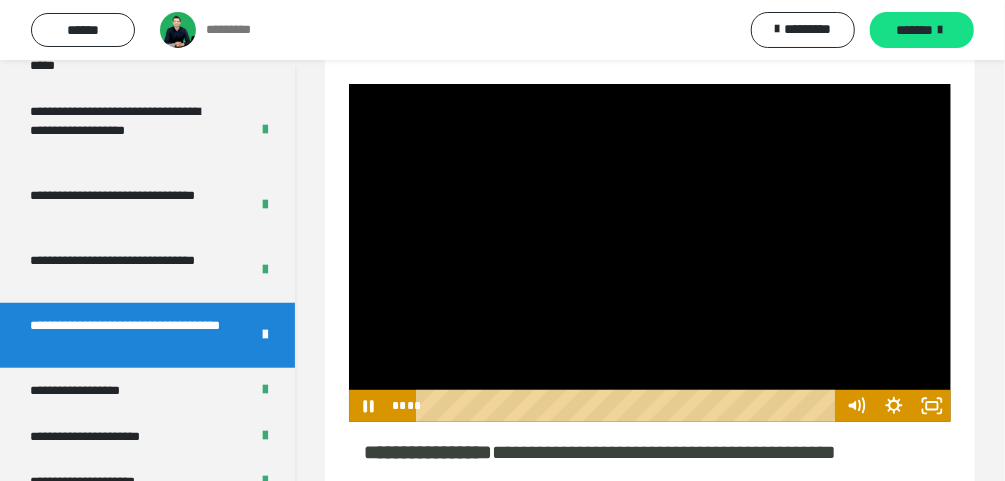 click at bounding box center (650, 253) 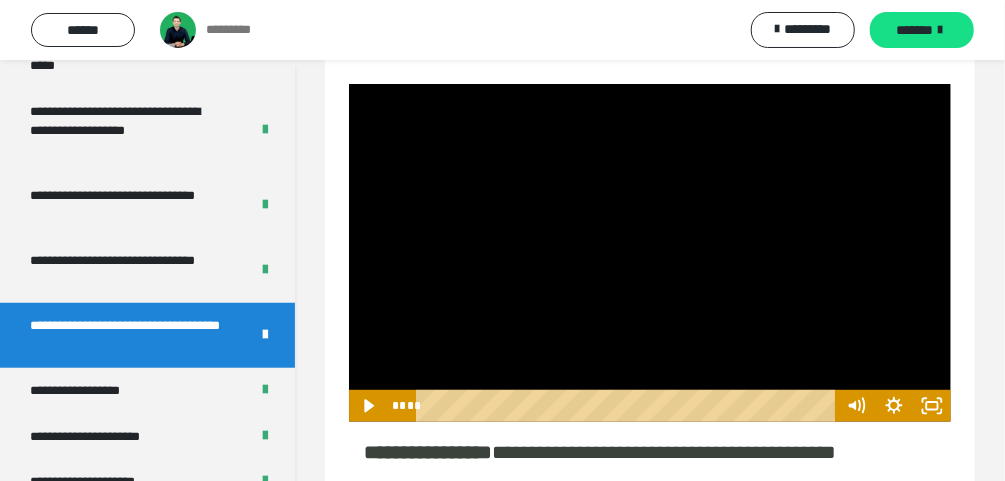type 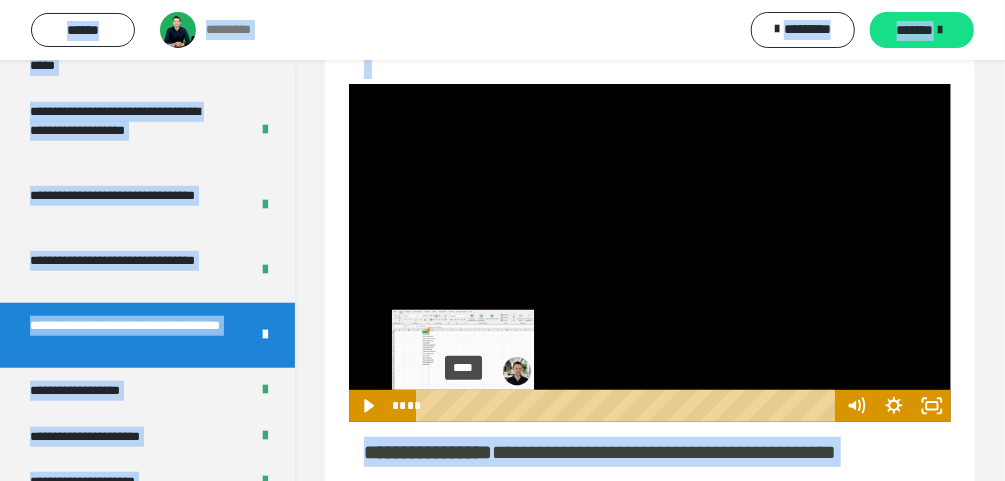 drag, startPoint x: 473, startPoint y: 408, endPoint x: 463, endPoint y: 407, distance: 10.049875 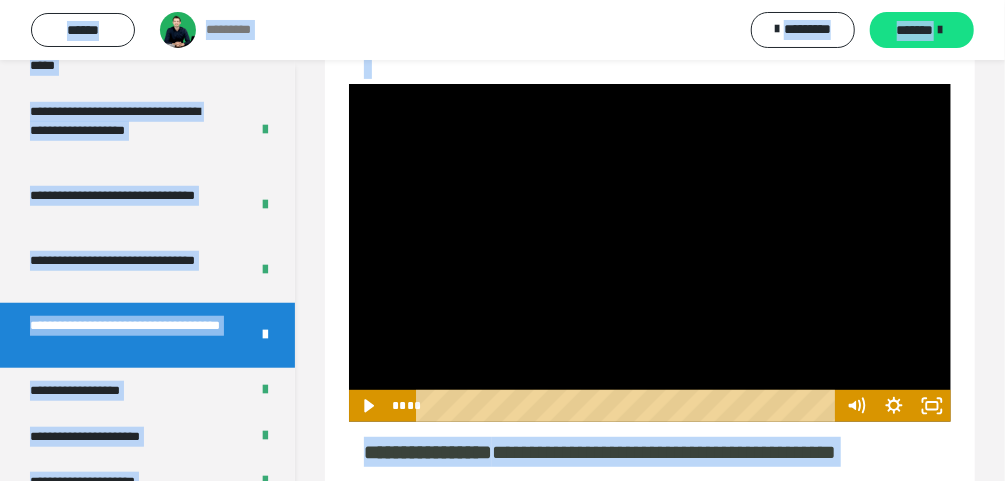 click at bounding box center (650, 253) 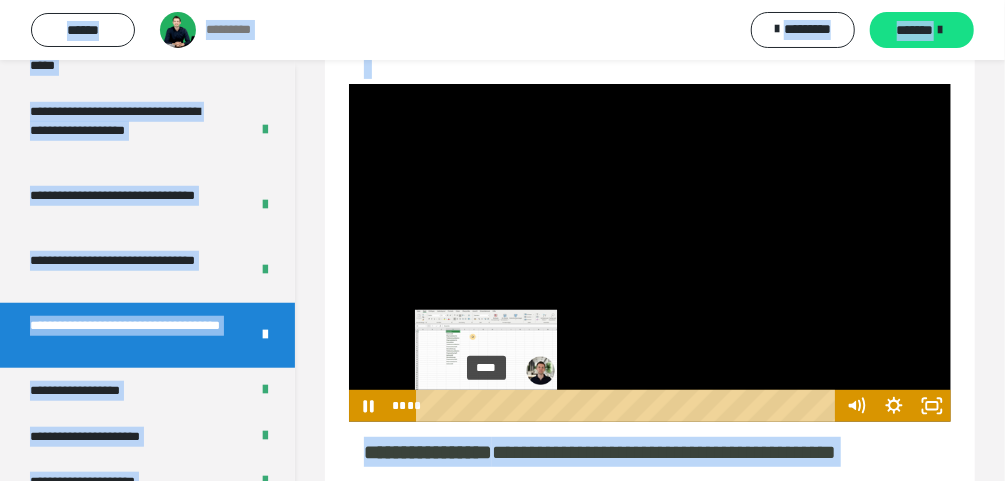 drag, startPoint x: 465, startPoint y: 405, endPoint x: 487, endPoint y: 402, distance: 22.203604 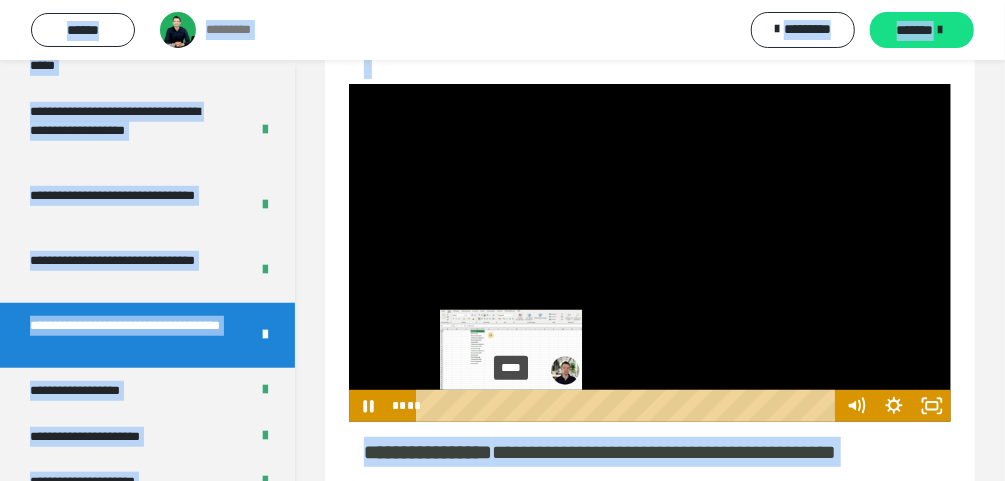drag, startPoint x: 488, startPoint y: 403, endPoint x: 512, endPoint y: 402, distance: 24.020824 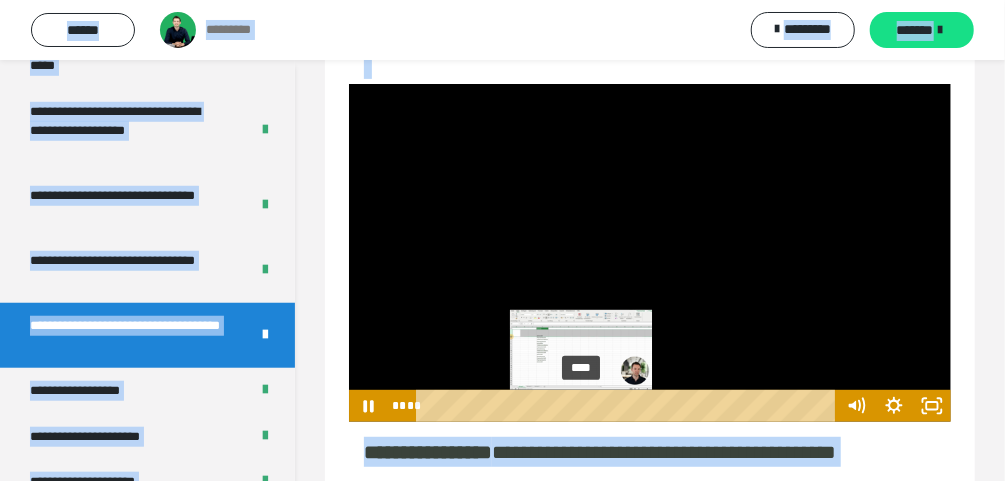 drag, startPoint x: 513, startPoint y: 405, endPoint x: 582, endPoint y: 404, distance: 69.00725 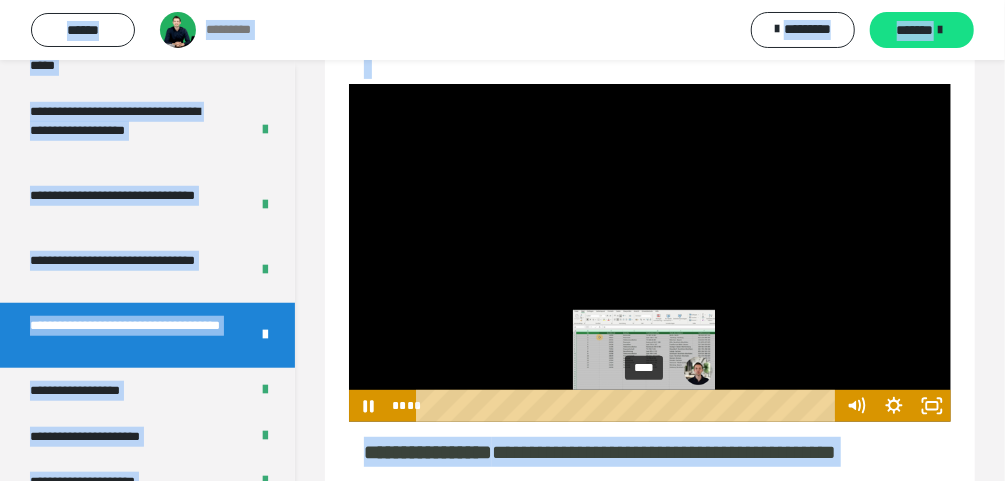 drag, startPoint x: 585, startPoint y: 405, endPoint x: 645, endPoint y: 404, distance: 60.00833 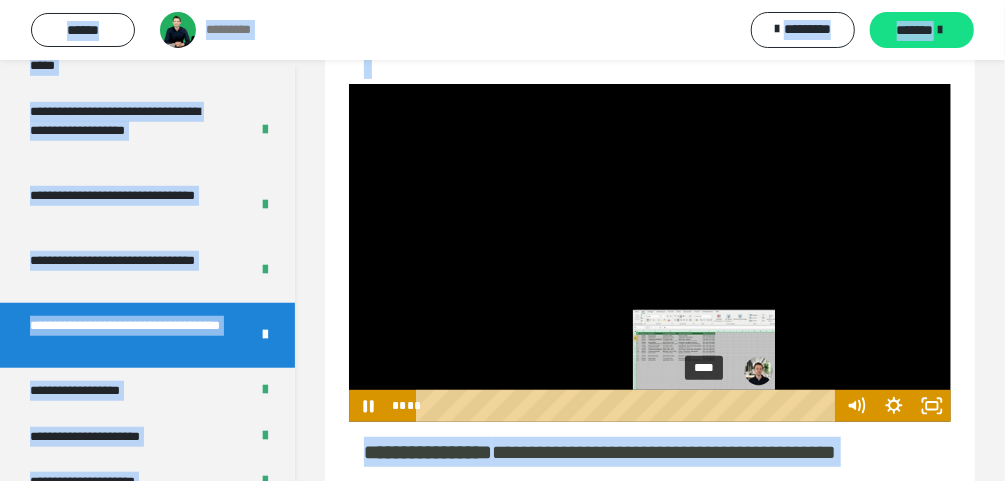 drag, startPoint x: 645, startPoint y: 404, endPoint x: 707, endPoint y: 404, distance: 62 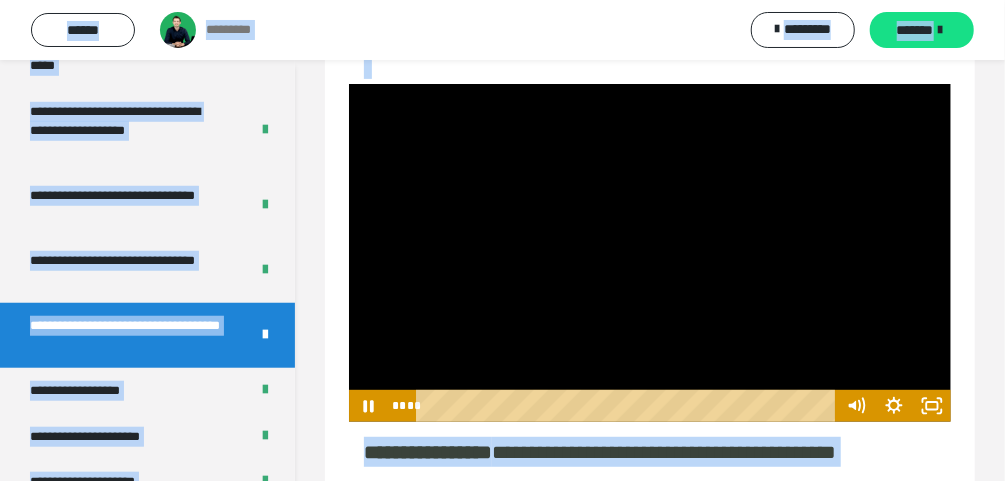 click at bounding box center (650, 253) 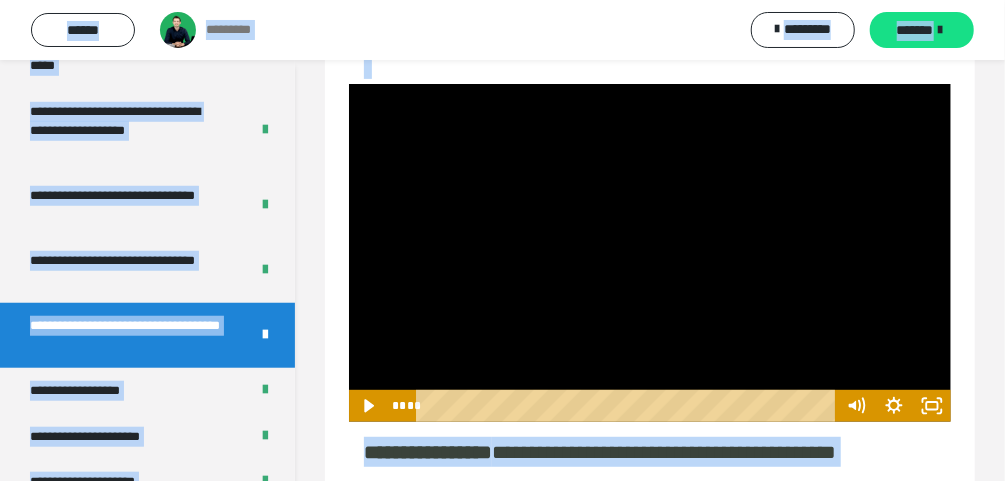 click at bounding box center [650, 253] 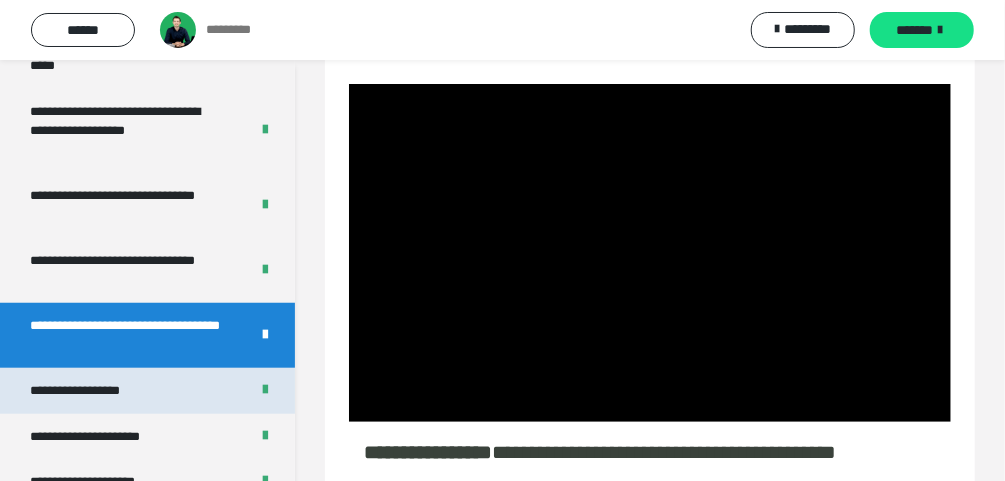 click on "**********" at bounding box center [147, 391] 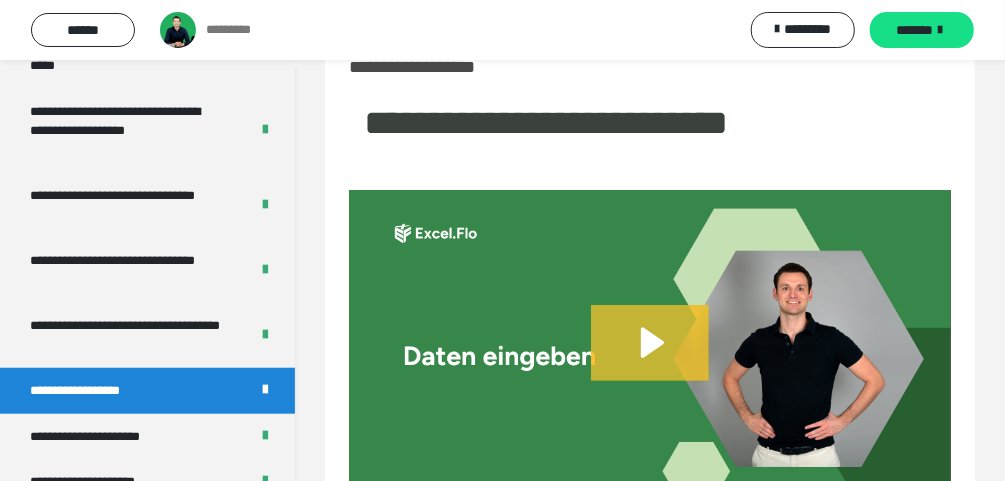 scroll, scrollTop: 140, scrollLeft: 0, axis: vertical 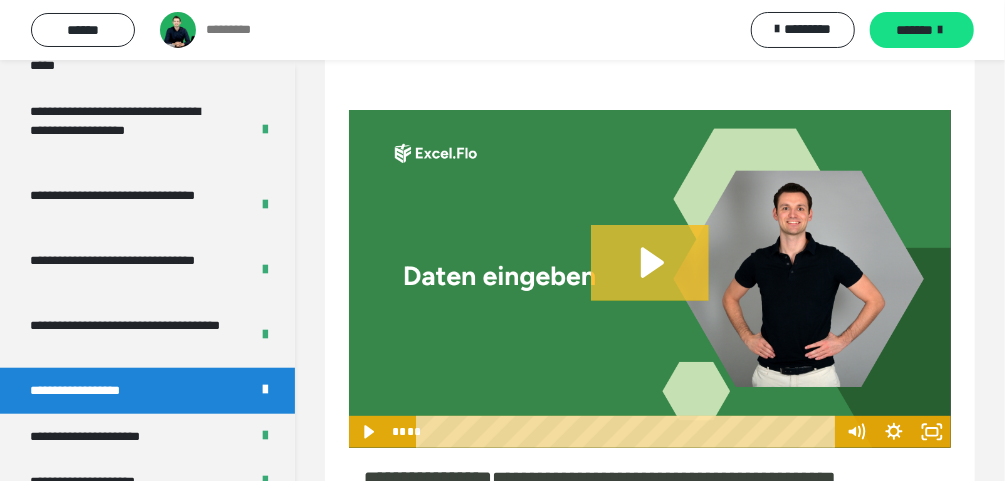 click 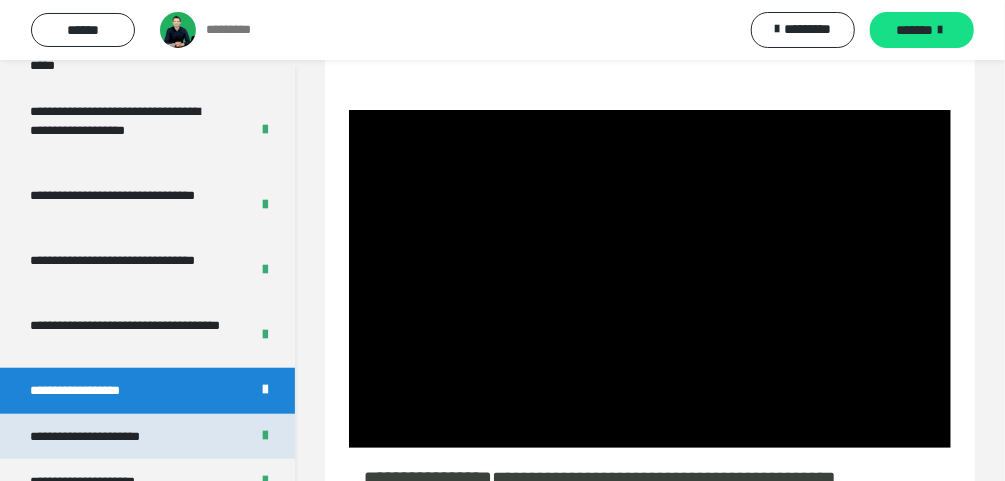click on "**********" at bounding box center [103, 437] 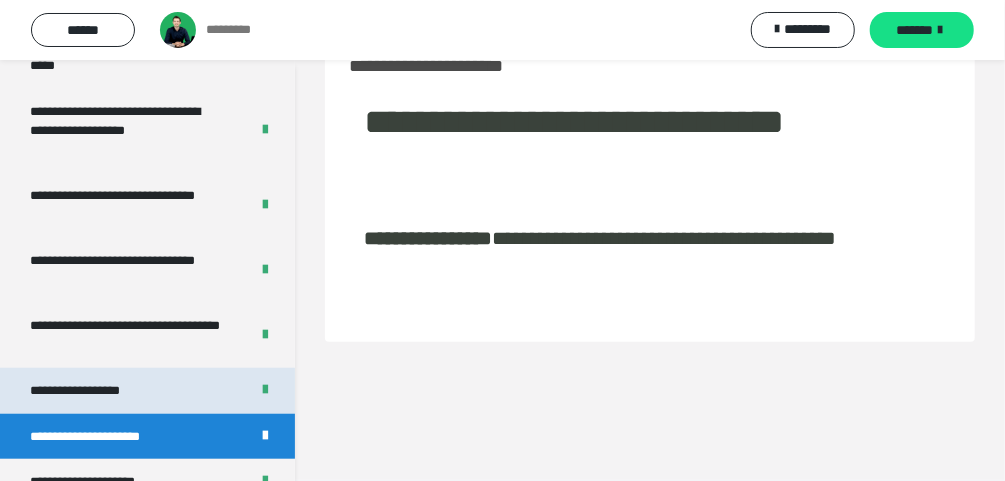 scroll, scrollTop: 60, scrollLeft: 0, axis: vertical 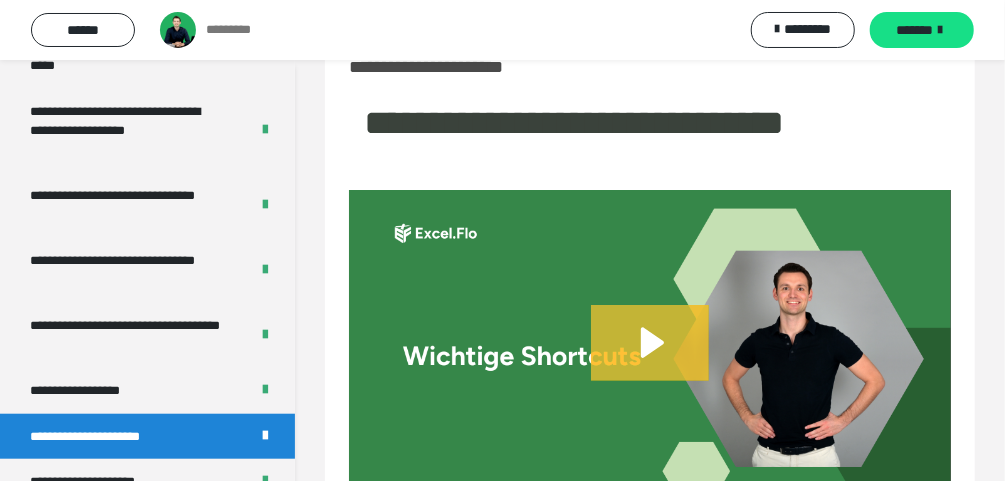 drag, startPoint x: 660, startPoint y: 339, endPoint x: 537, endPoint y: 332, distance: 123.19903 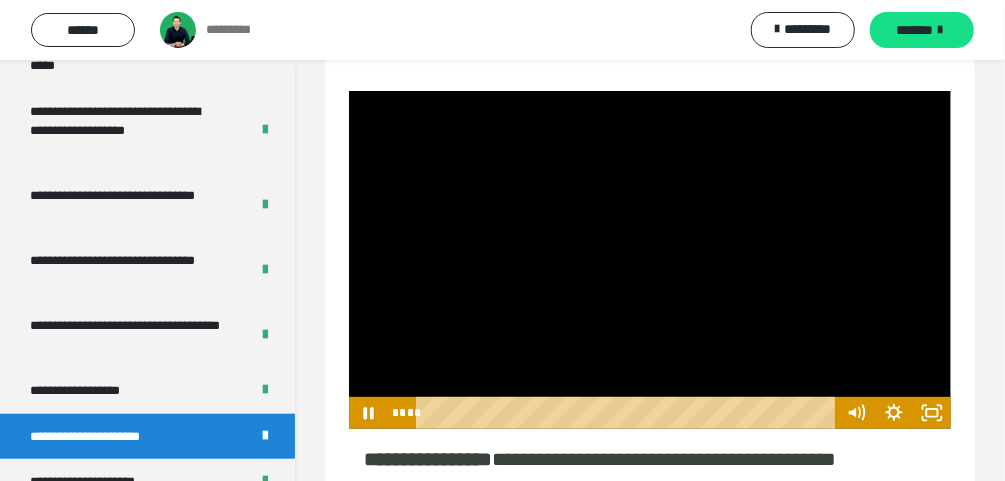 scroll, scrollTop: 220, scrollLeft: 0, axis: vertical 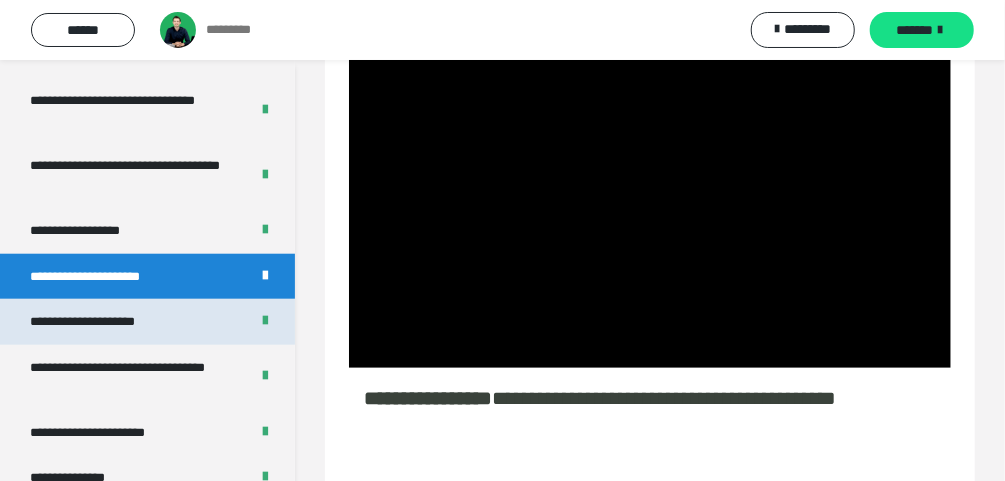 click on "**********" at bounding box center [98, 322] 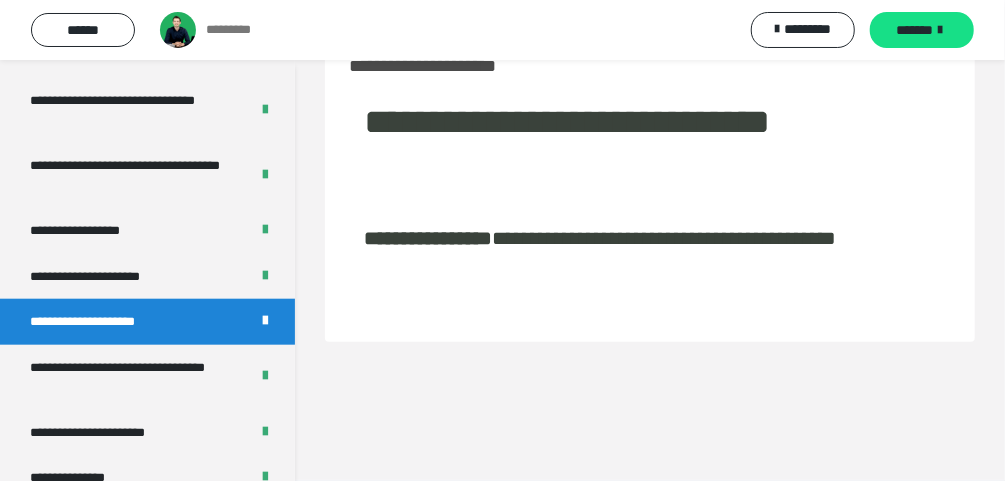scroll, scrollTop: 60, scrollLeft: 0, axis: vertical 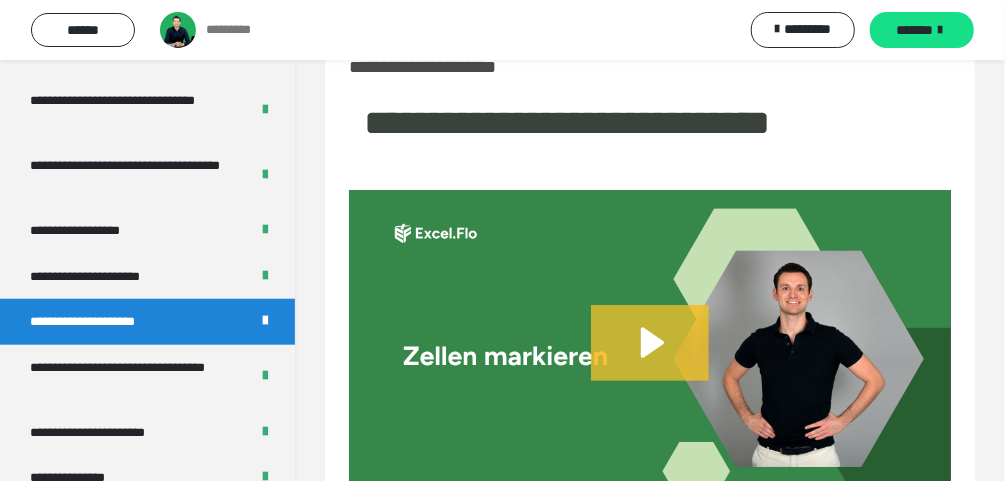 click 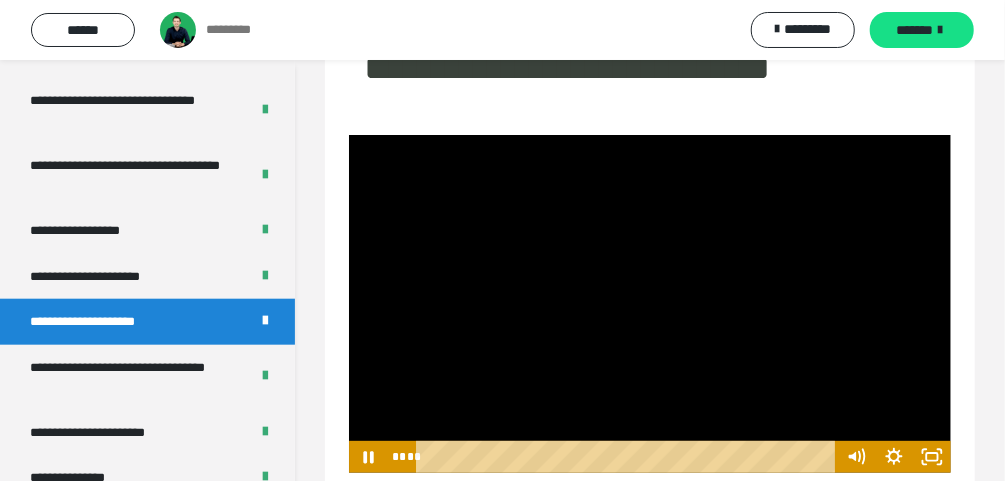 scroll, scrollTop: 140, scrollLeft: 0, axis: vertical 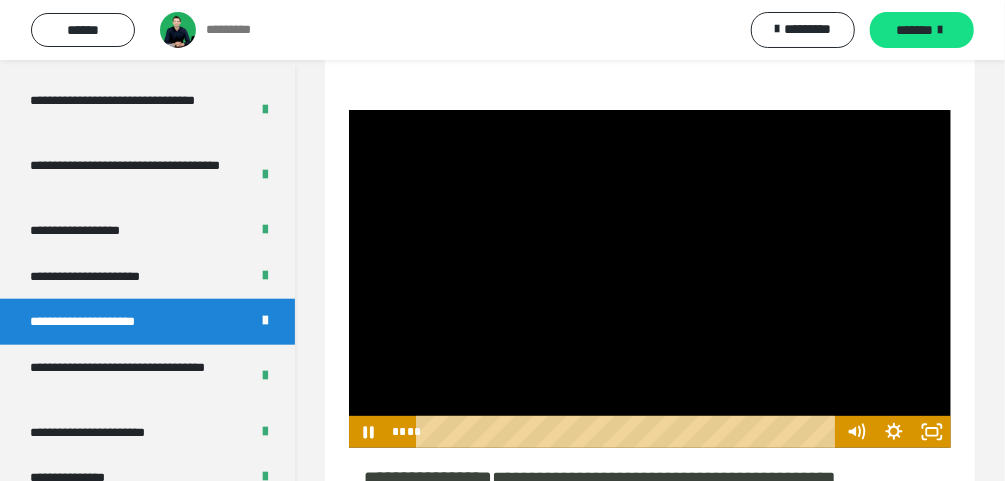 click at bounding box center (650, 279) 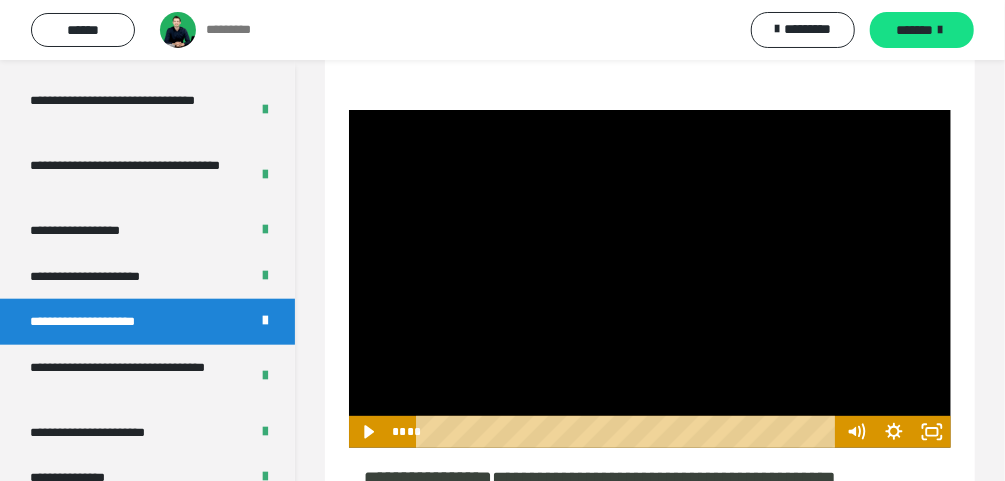 type 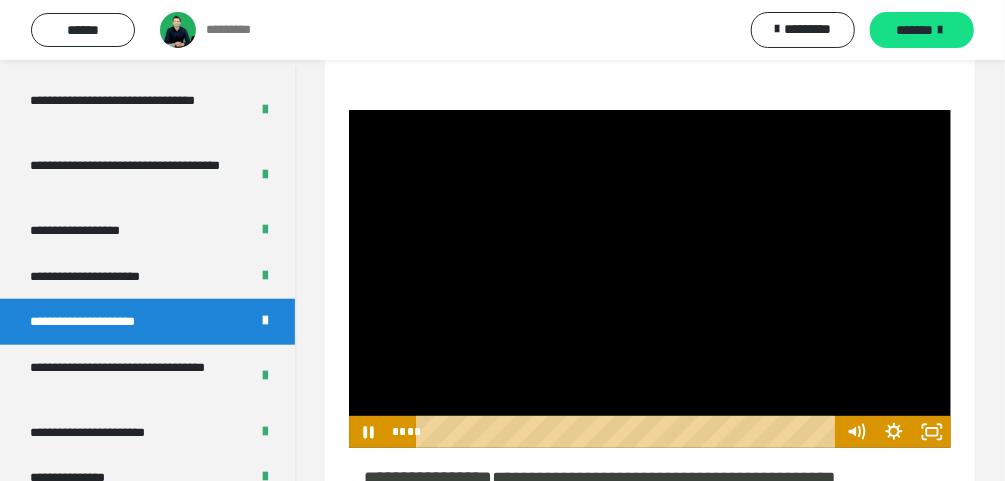 click at bounding box center (650, 279) 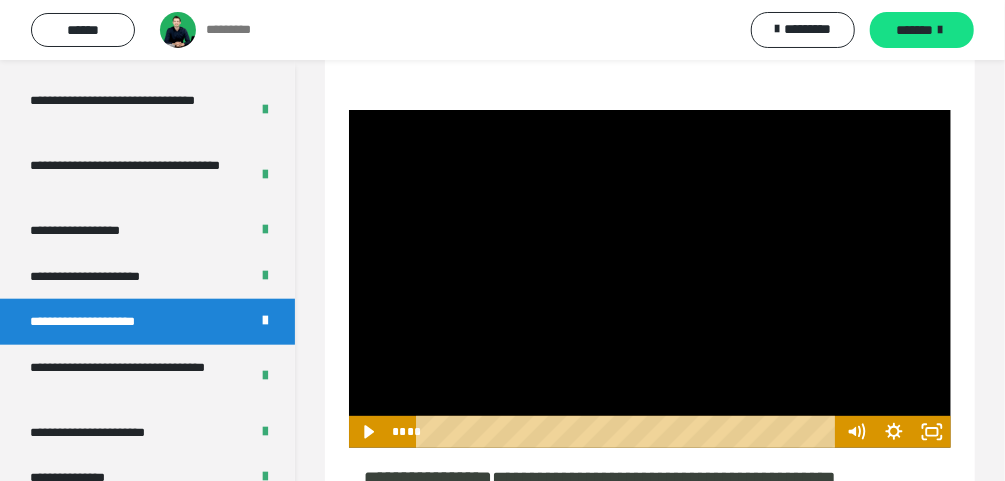 click at bounding box center (650, 279) 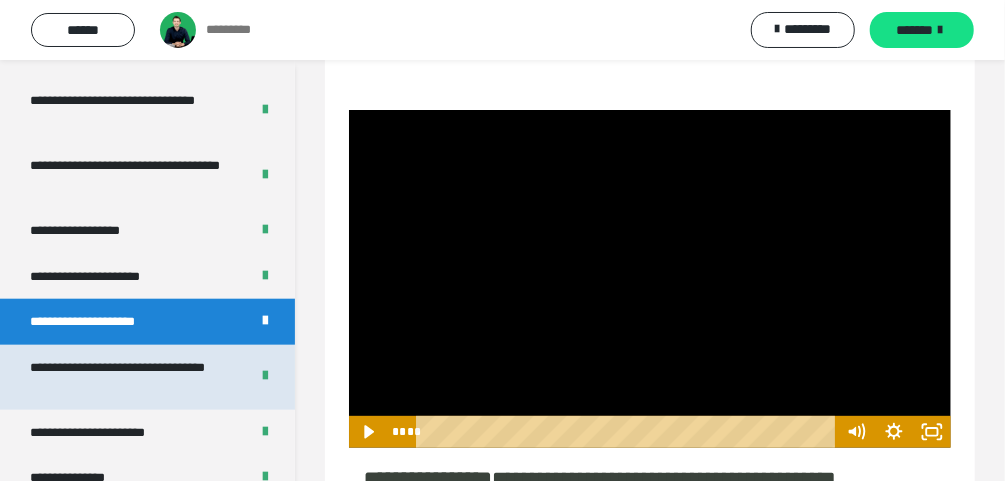 click on "**********" at bounding box center [125, 377] 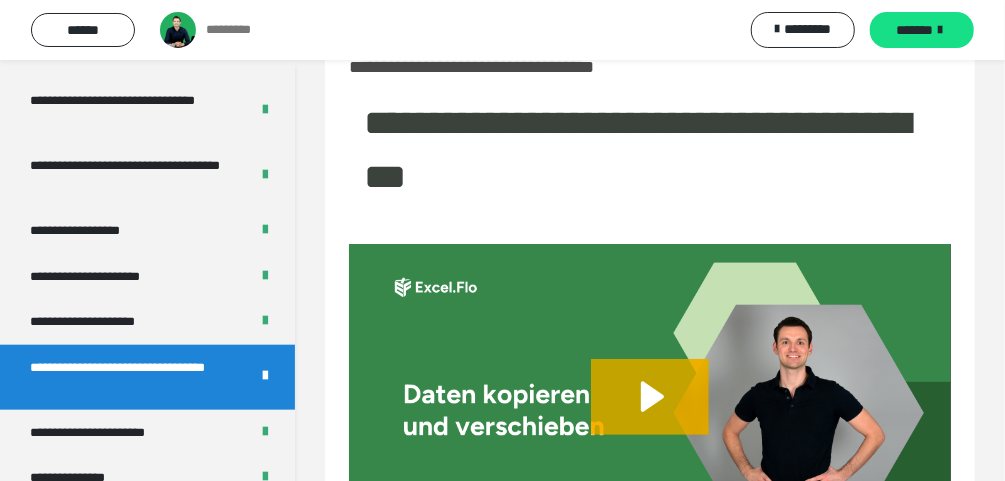 scroll, scrollTop: 140, scrollLeft: 0, axis: vertical 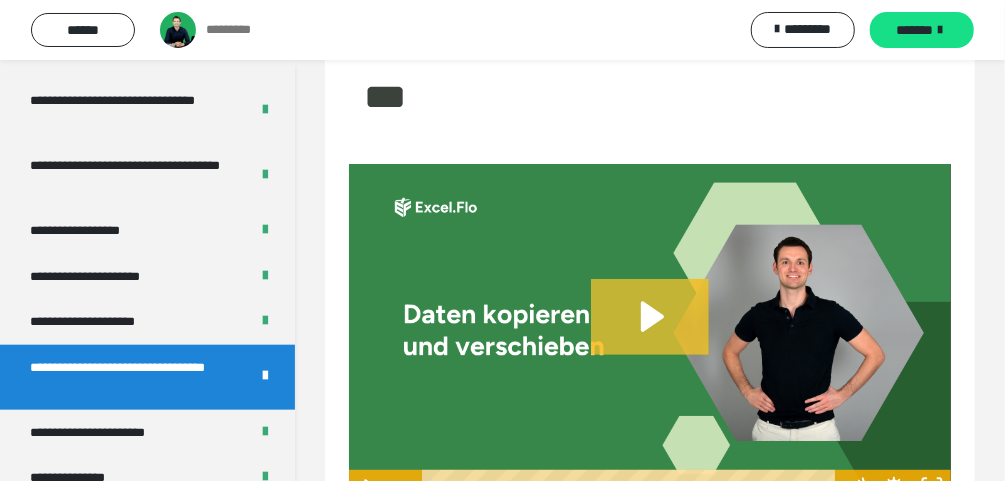 click 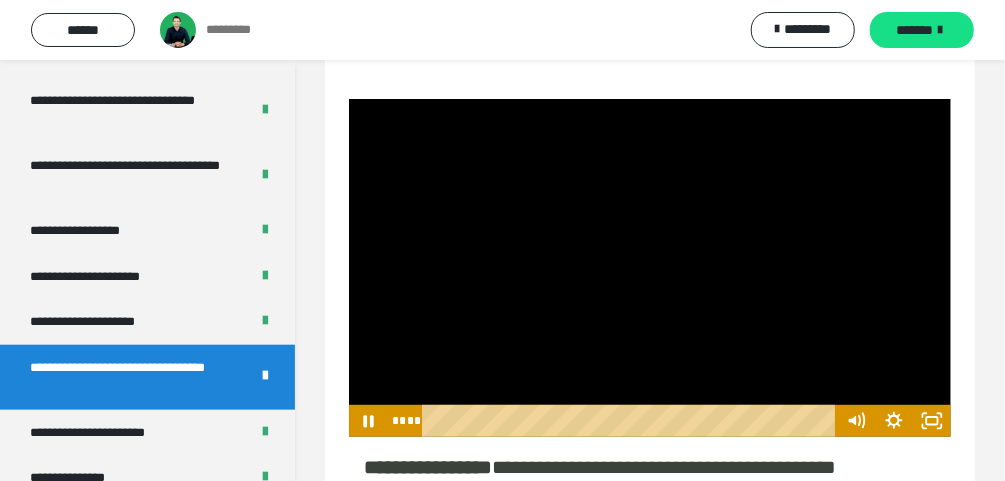 scroll, scrollTop: 220, scrollLeft: 0, axis: vertical 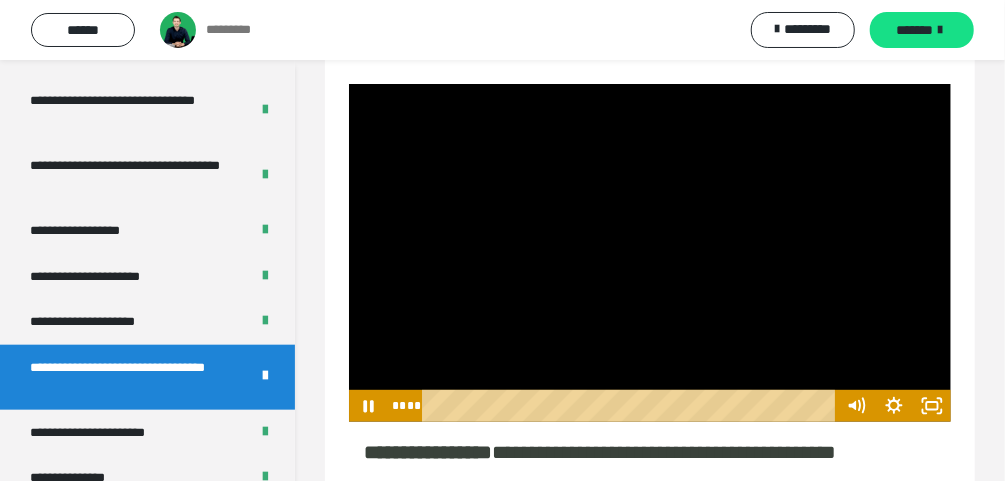click at bounding box center [650, 253] 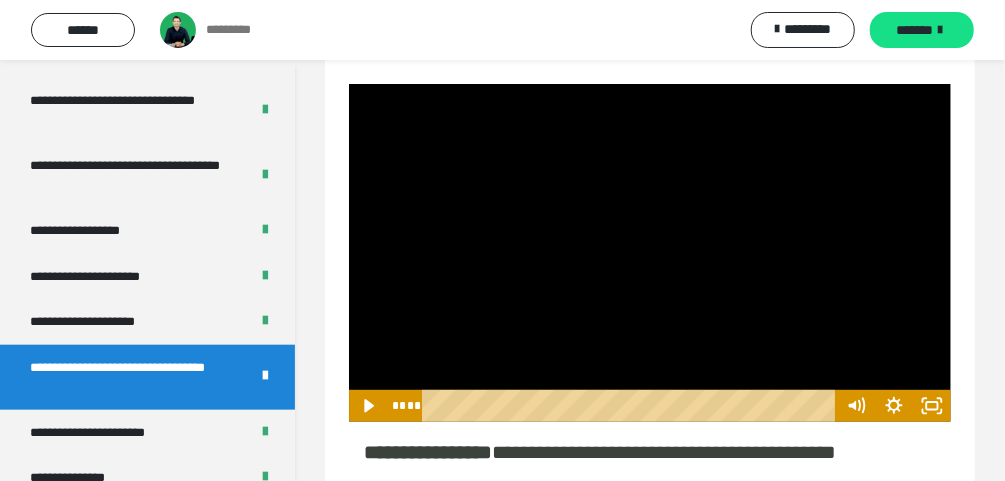 click at bounding box center [650, 253] 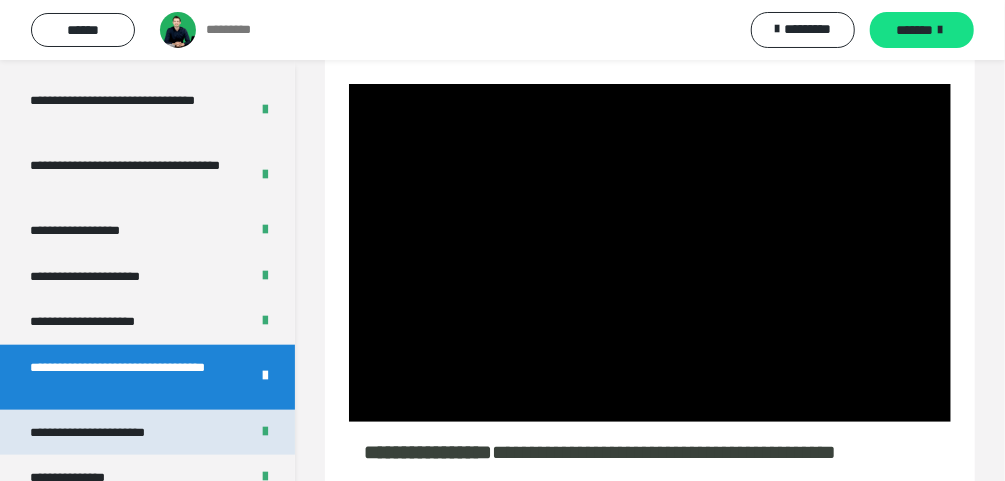 click on "**********" at bounding box center (110, 433) 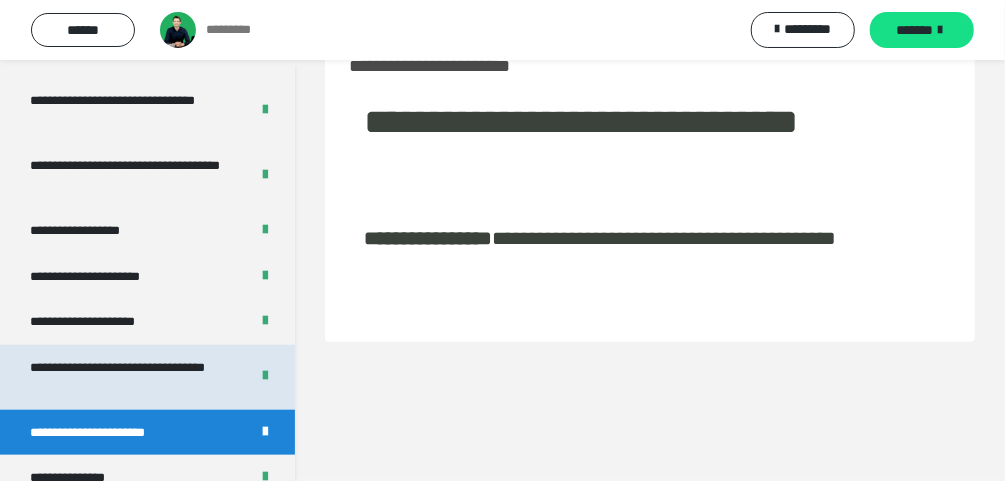 scroll, scrollTop: 60, scrollLeft: 0, axis: vertical 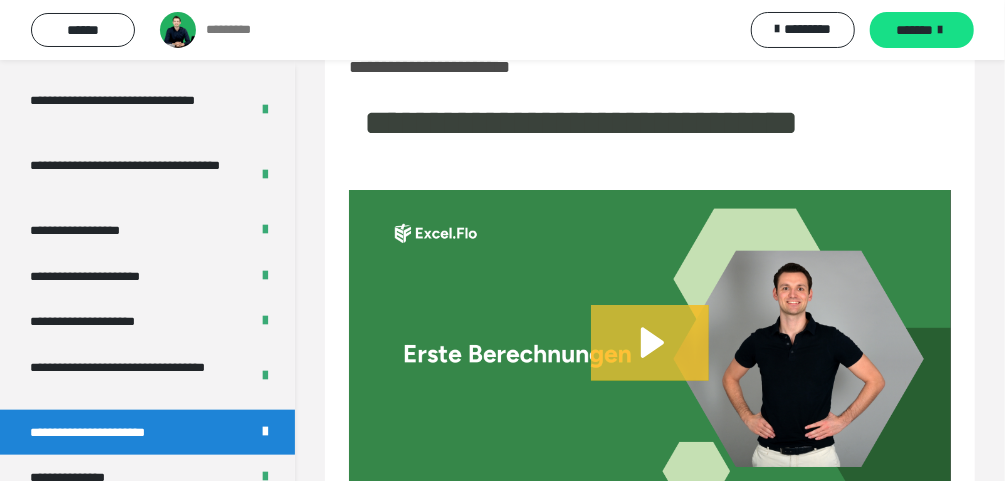 click 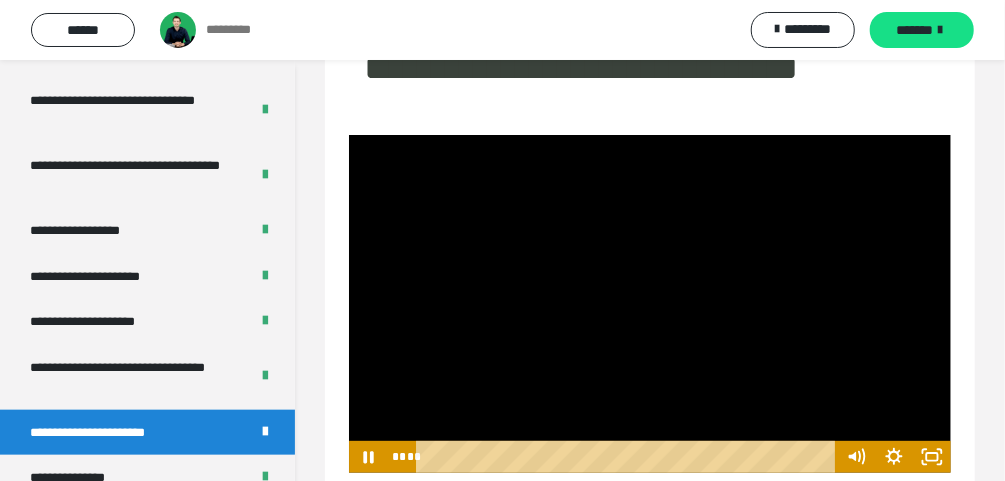 scroll, scrollTop: 140, scrollLeft: 0, axis: vertical 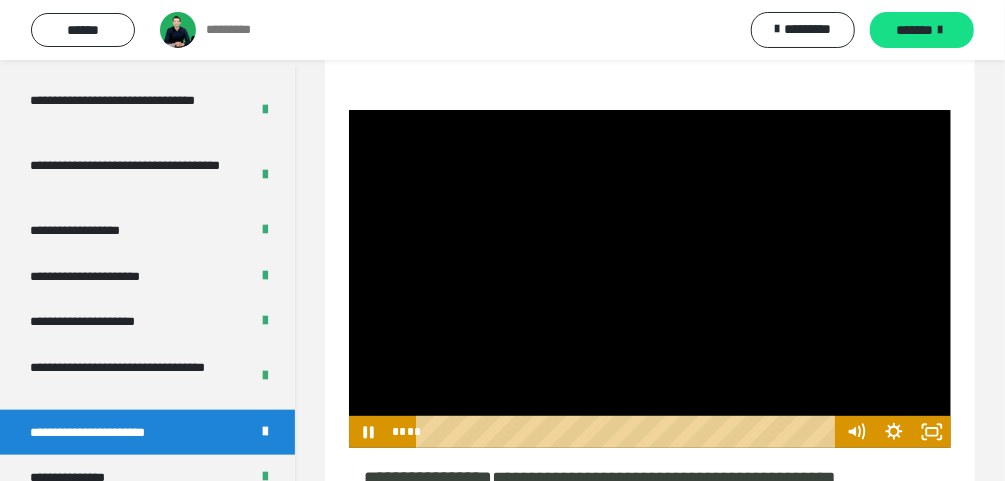 click at bounding box center [650, 279] 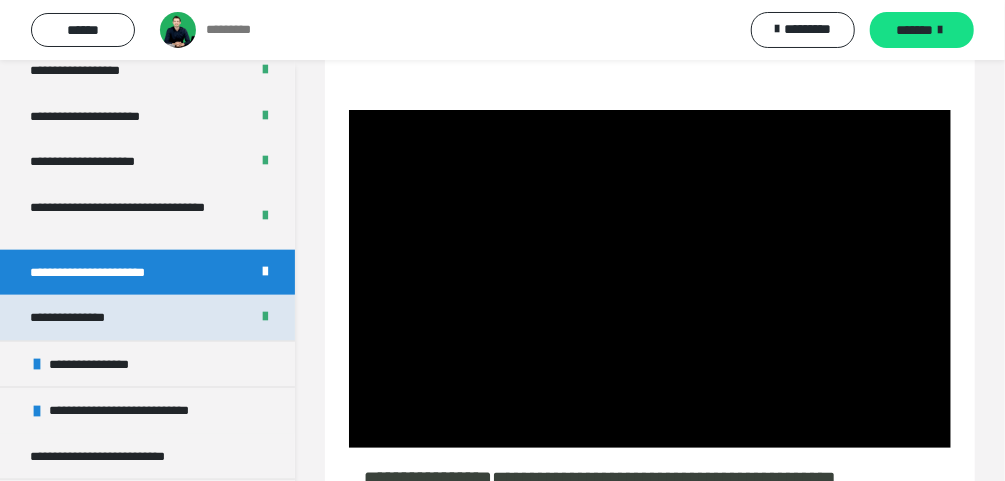 scroll, scrollTop: 960, scrollLeft: 0, axis: vertical 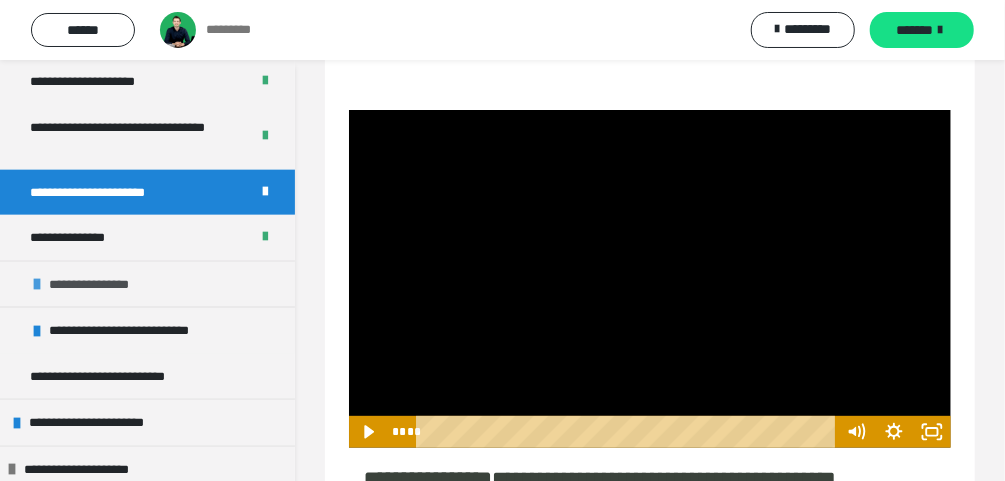 click at bounding box center (37, 284) 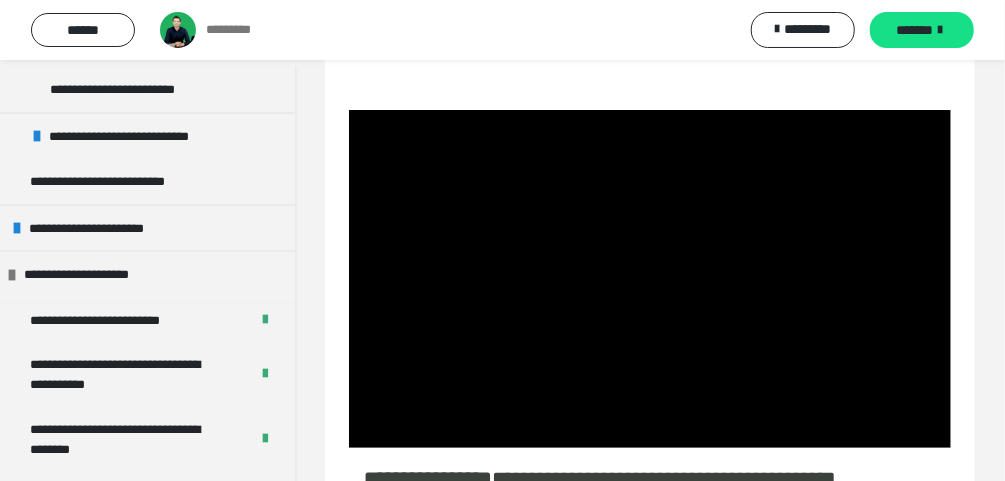 scroll, scrollTop: 1120, scrollLeft: 0, axis: vertical 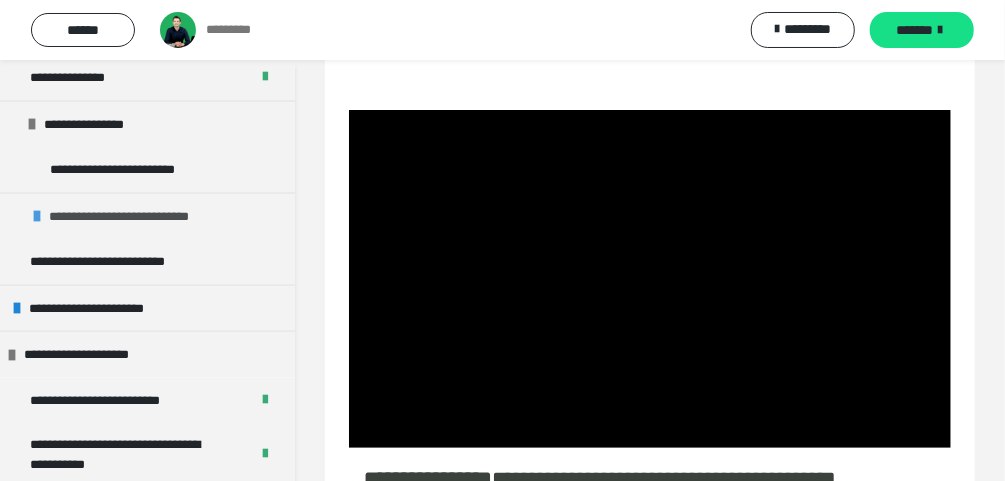 click at bounding box center [37, 216] 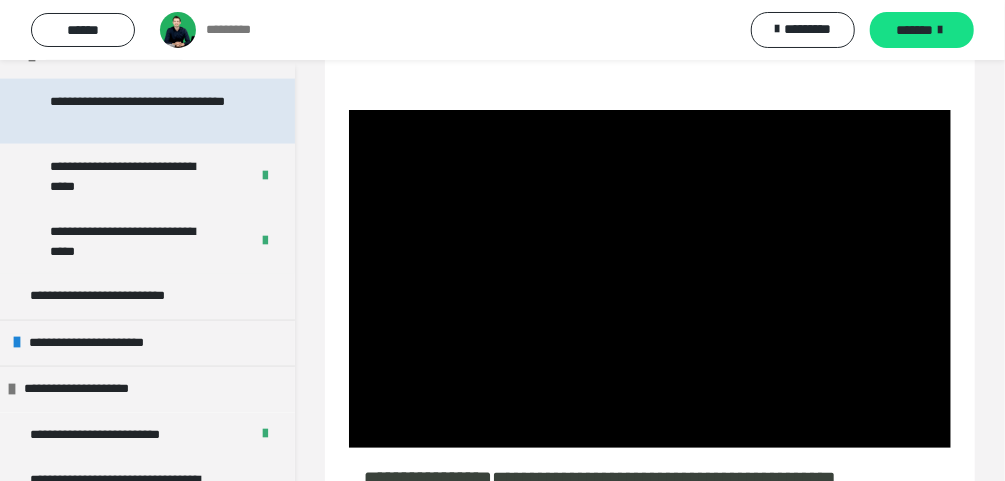 scroll, scrollTop: 1200, scrollLeft: 0, axis: vertical 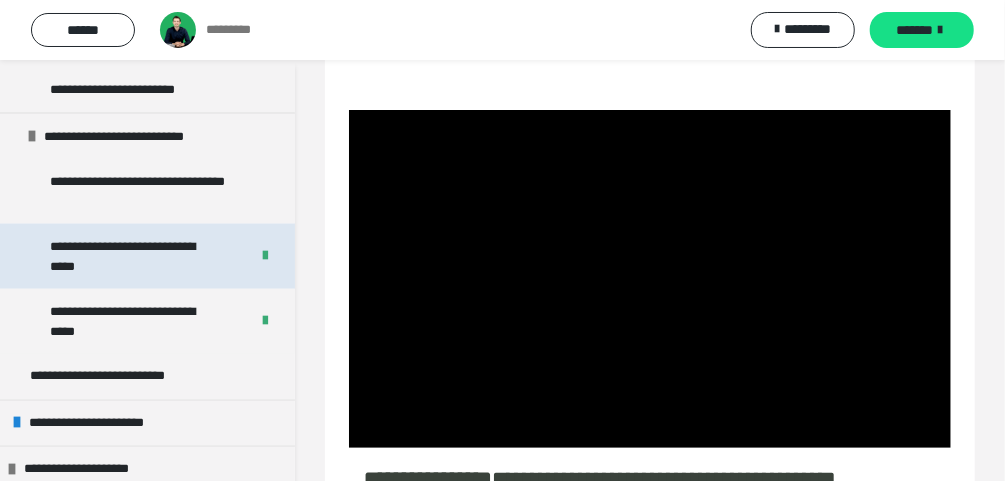 click on "**********" at bounding box center (135, 256) 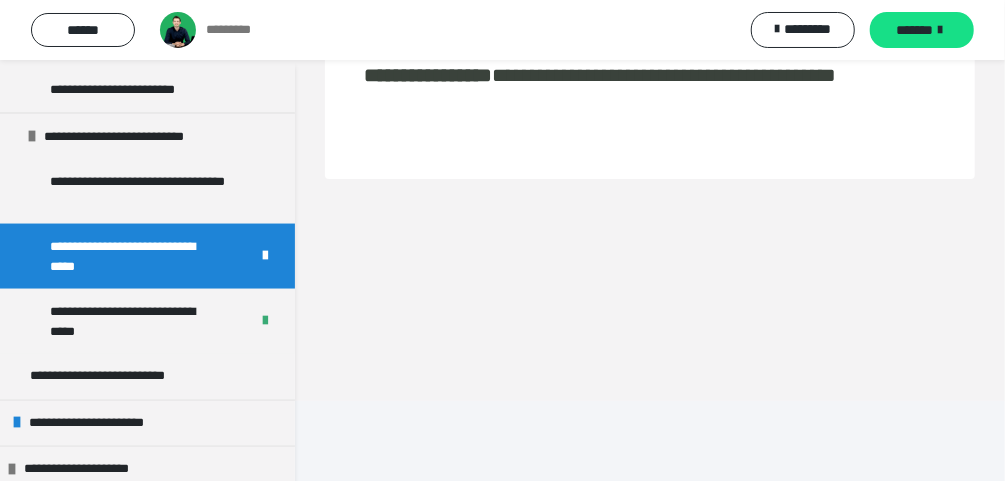 scroll, scrollTop: 60, scrollLeft: 0, axis: vertical 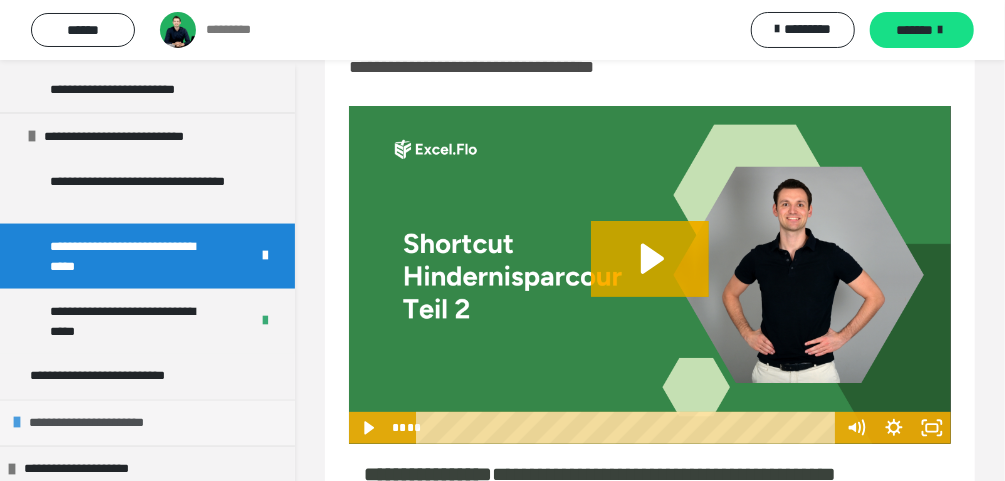 click on "**********" at bounding box center [101, 424] 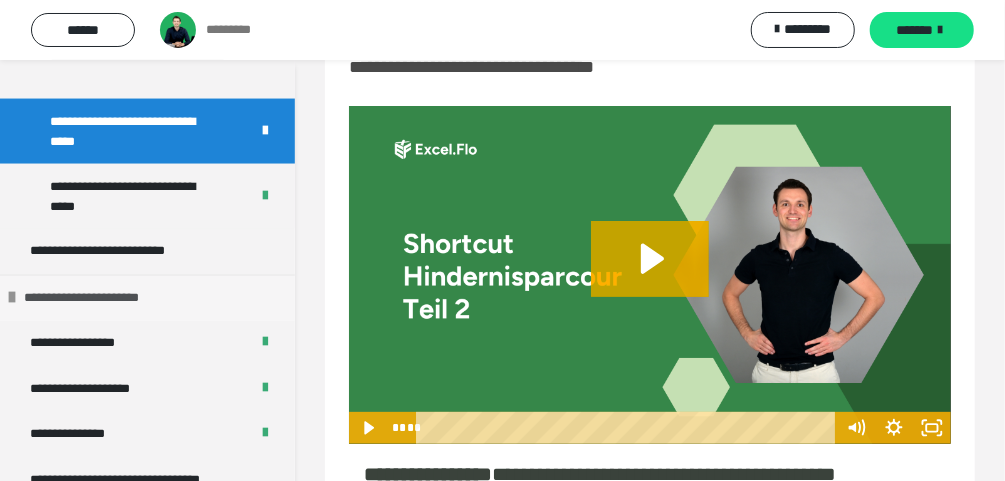 scroll, scrollTop: 1360, scrollLeft: 0, axis: vertical 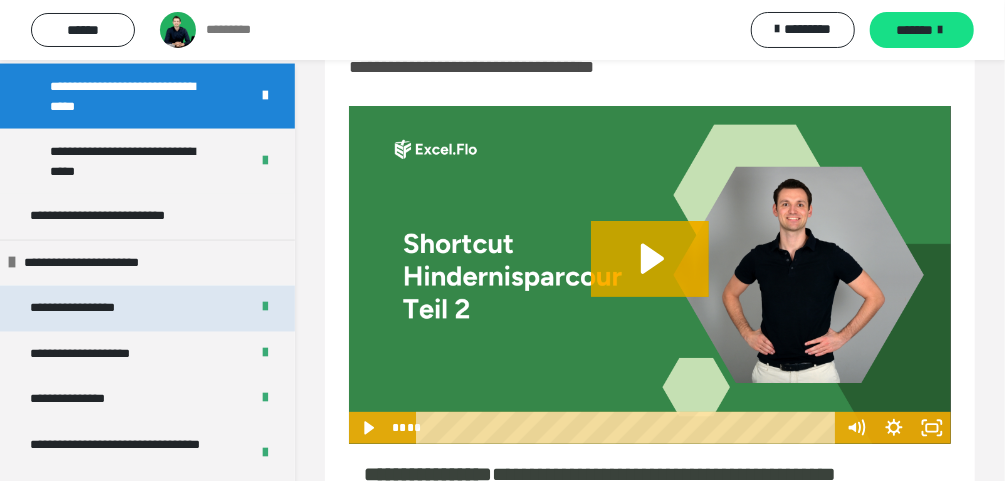 click on "**********" at bounding box center (87, 309) 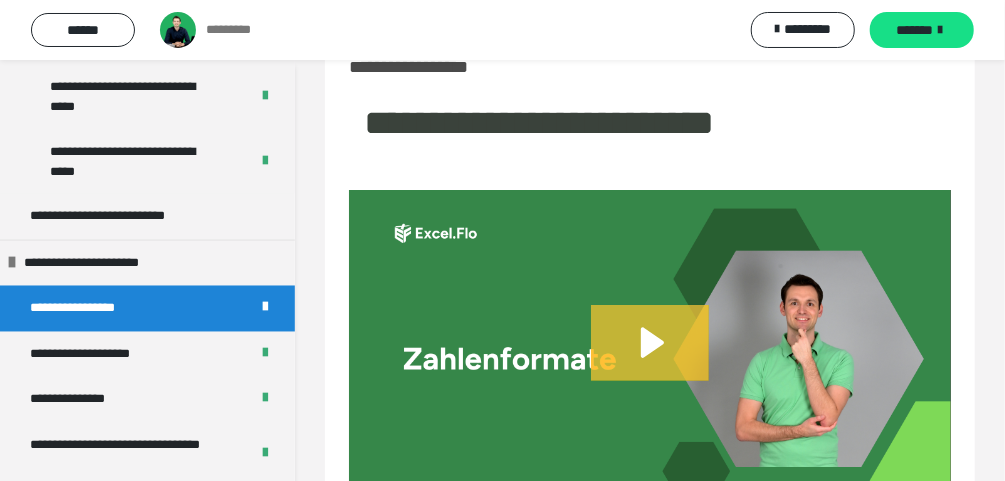 click 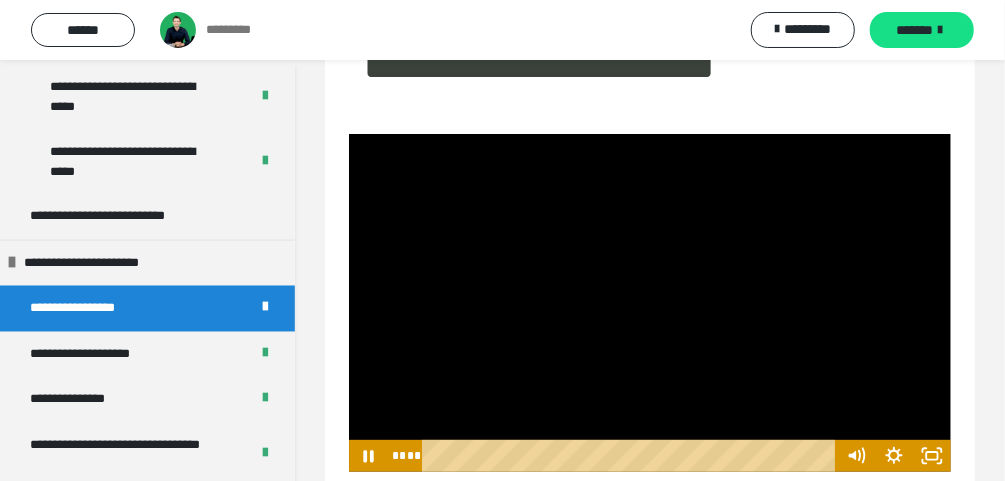 scroll, scrollTop: 140, scrollLeft: 0, axis: vertical 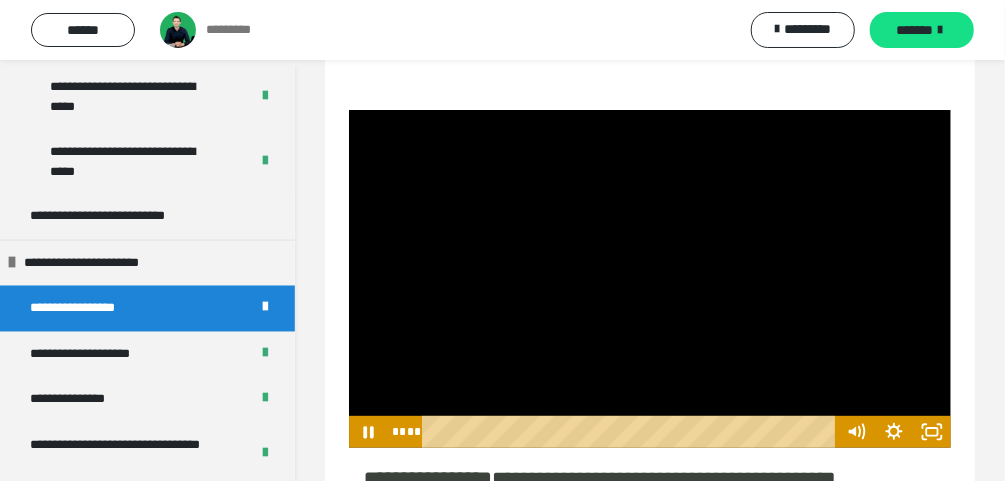 click at bounding box center (650, 279) 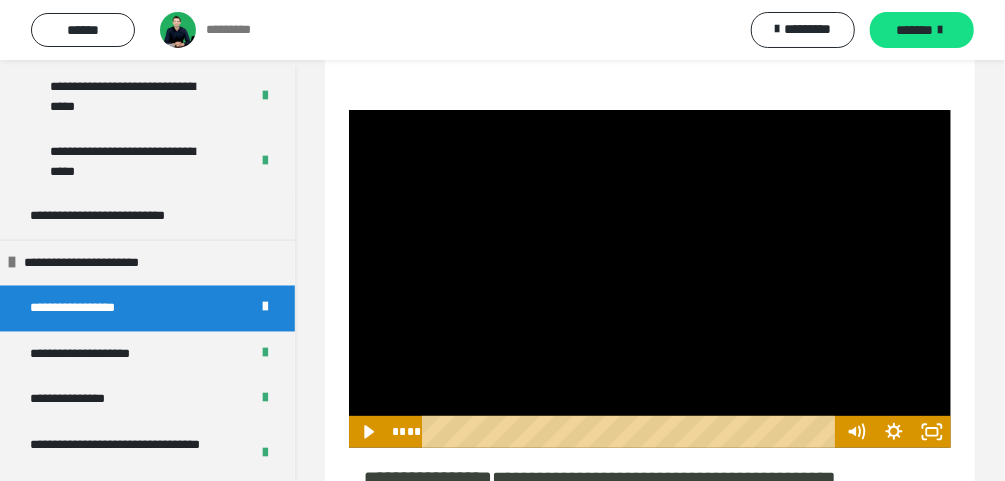 click at bounding box center (650, 279) 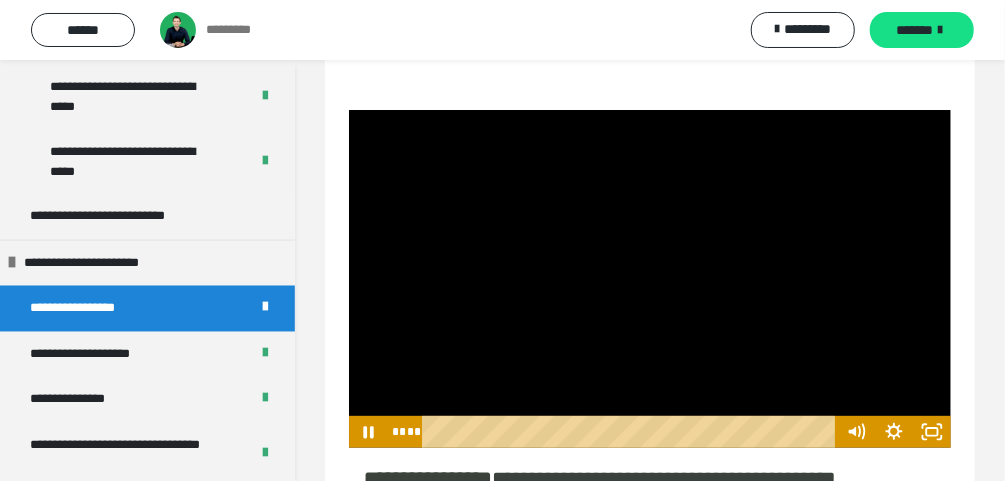 click at bounding box center [650, 279] 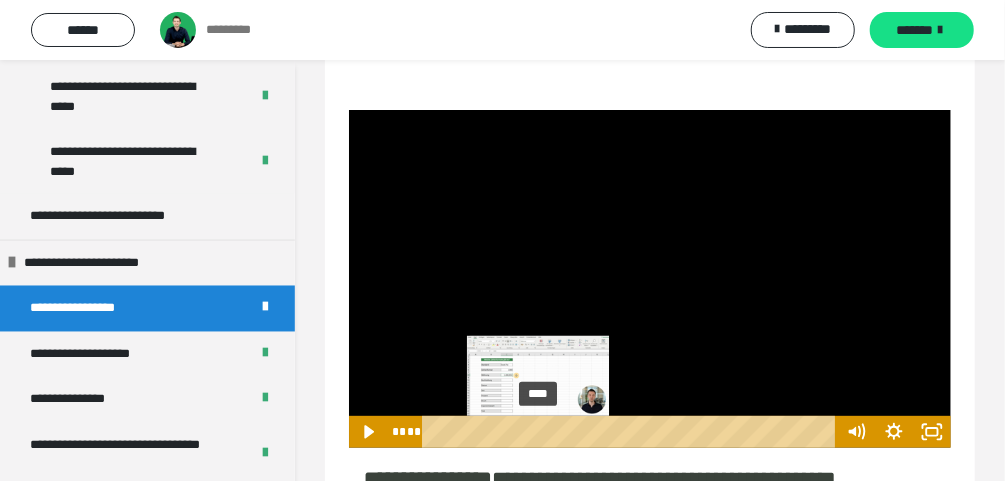 drag, startPoint x: 558, startPoint y: 435, endPoint x: 539, endPoint y: 436, distance: 19.026299 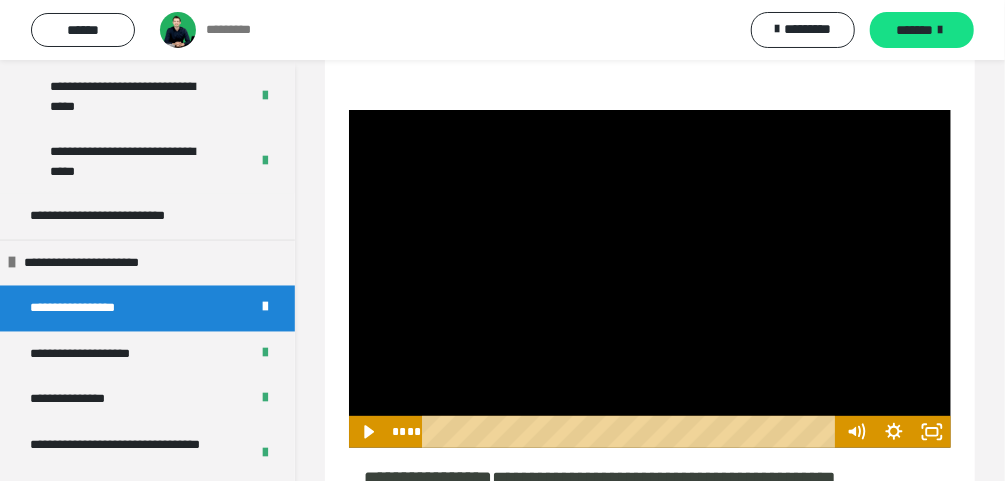 click at bounding box center (650, 279) 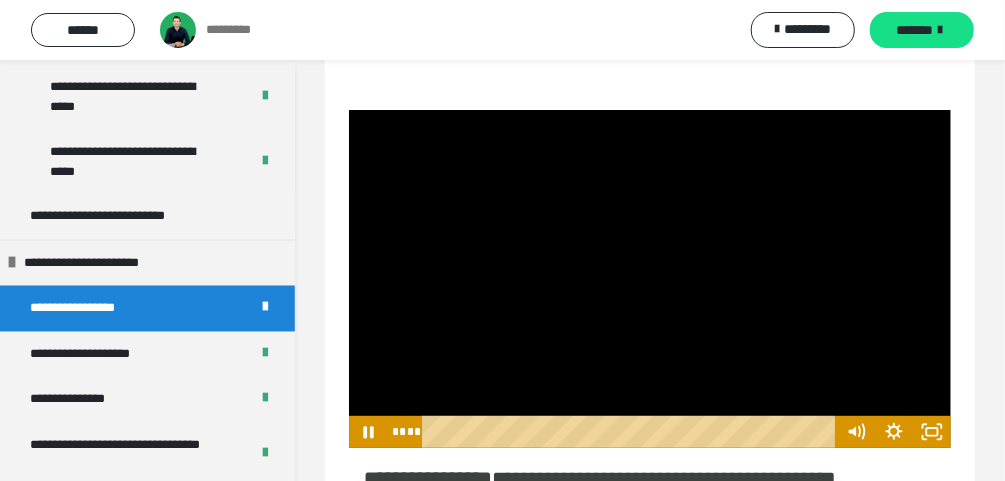 click at bounding box center [650, 279] 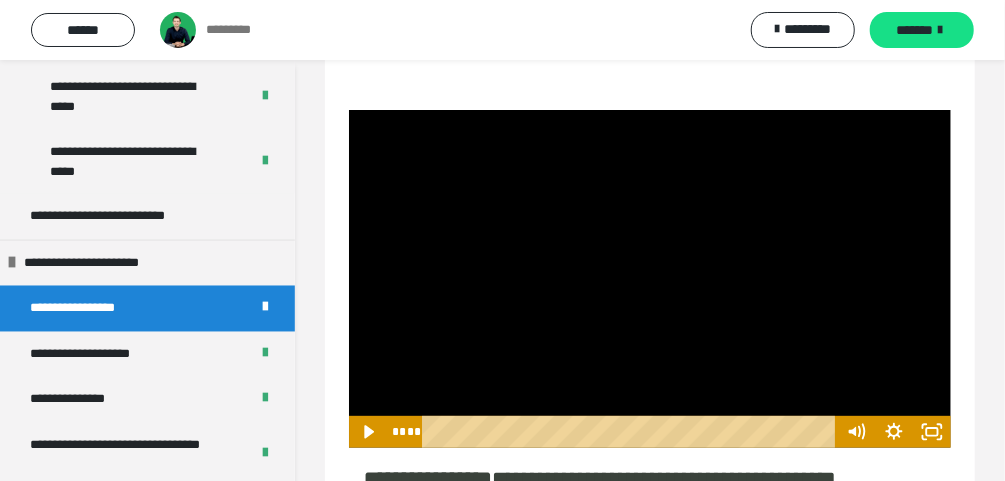 click at bounding box center [650, 279] 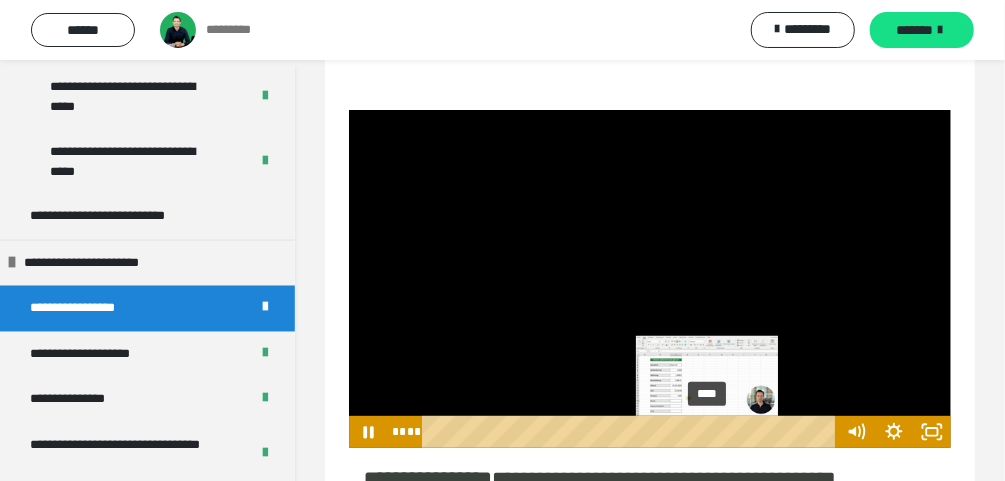 click at bounding box center (707, 432) 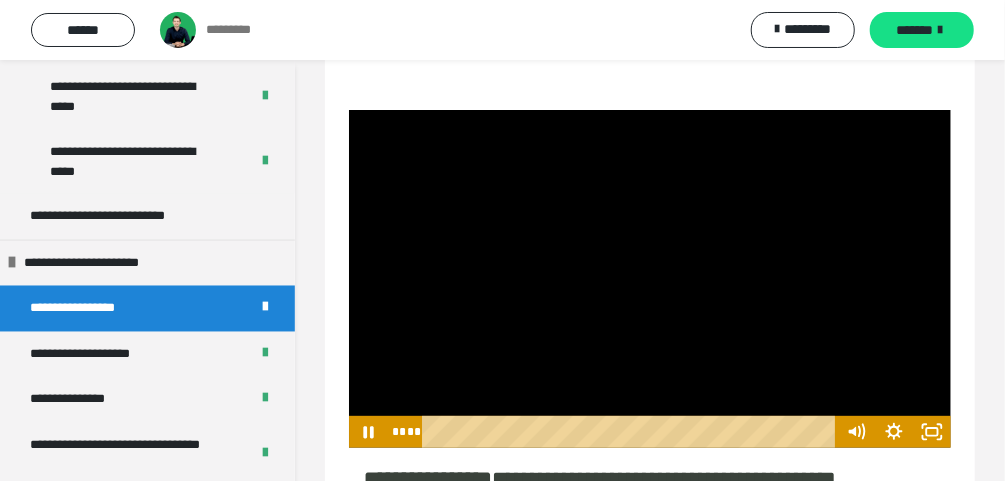 click at bounding box center (650, 279) 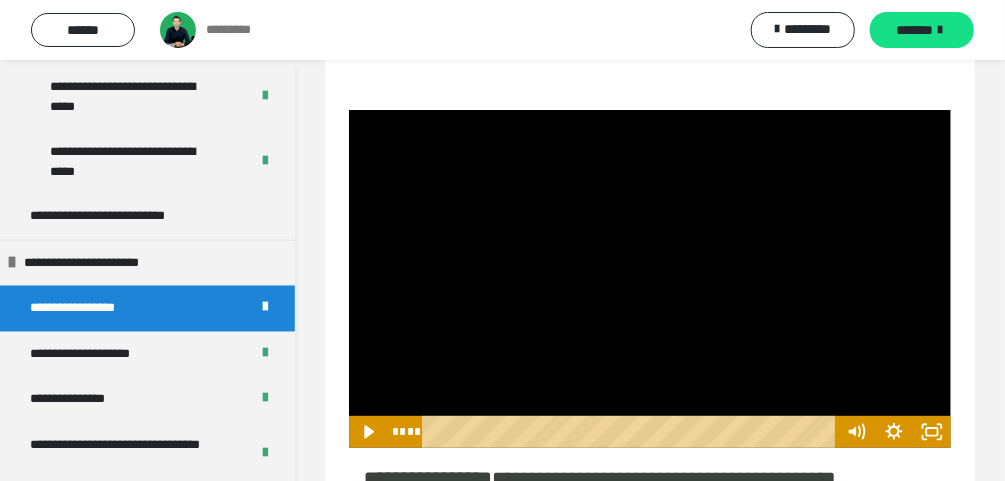 click at bounding box center (650, 279) 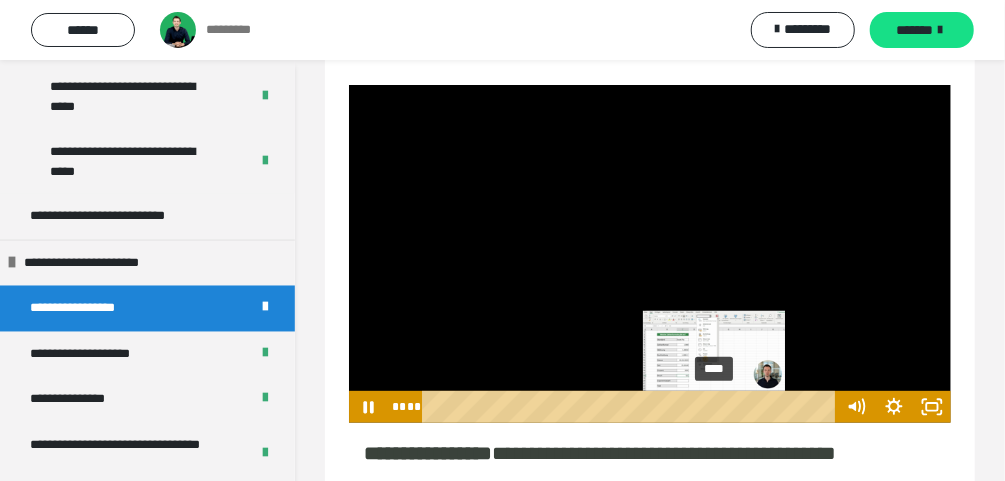 scroll, scrollTop: 140, scrollLeft: 0, axis: vertical 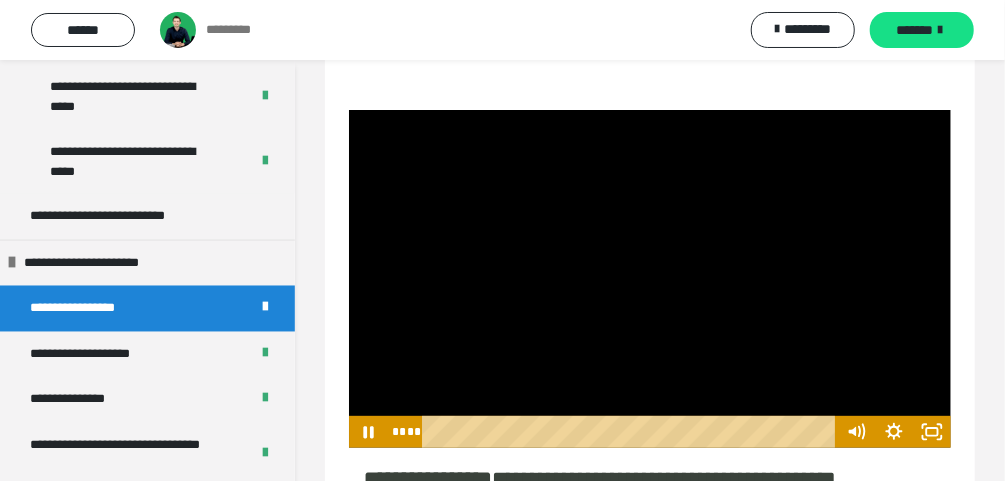 click at bounding box center (650, 279) 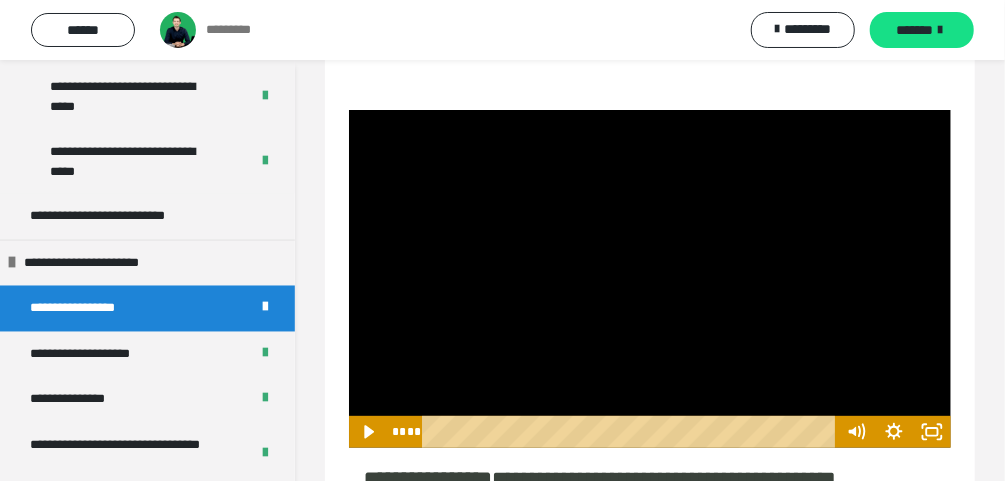 click at bounding box center (650, 279) 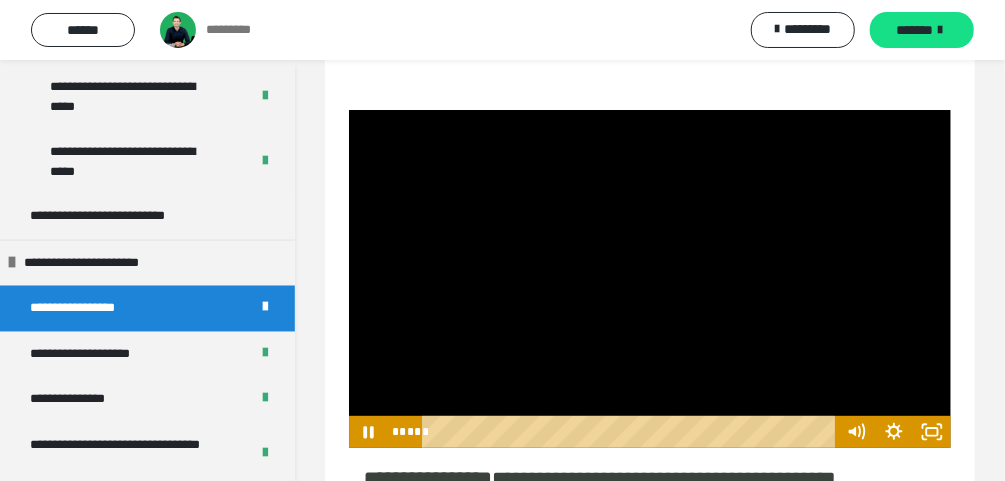 click at bounding box center (650, 279) 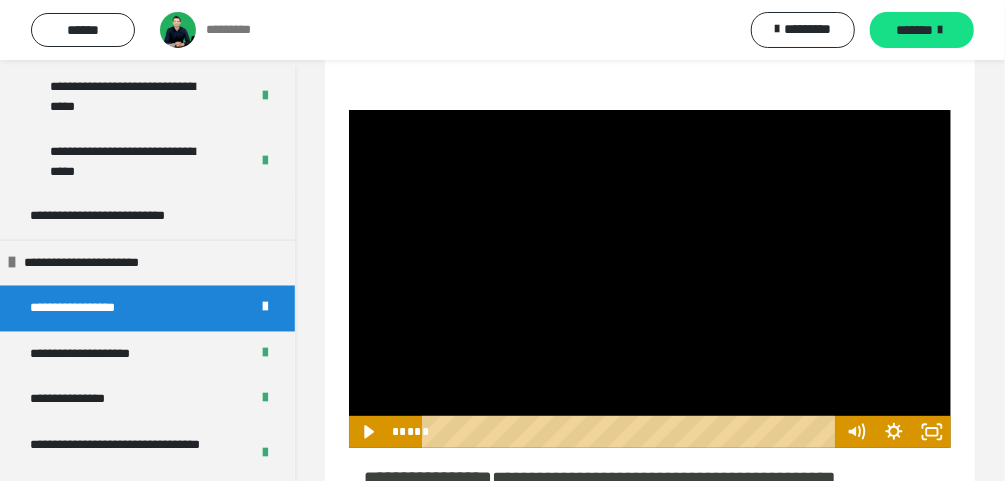 click at bounding box center [650, 279] 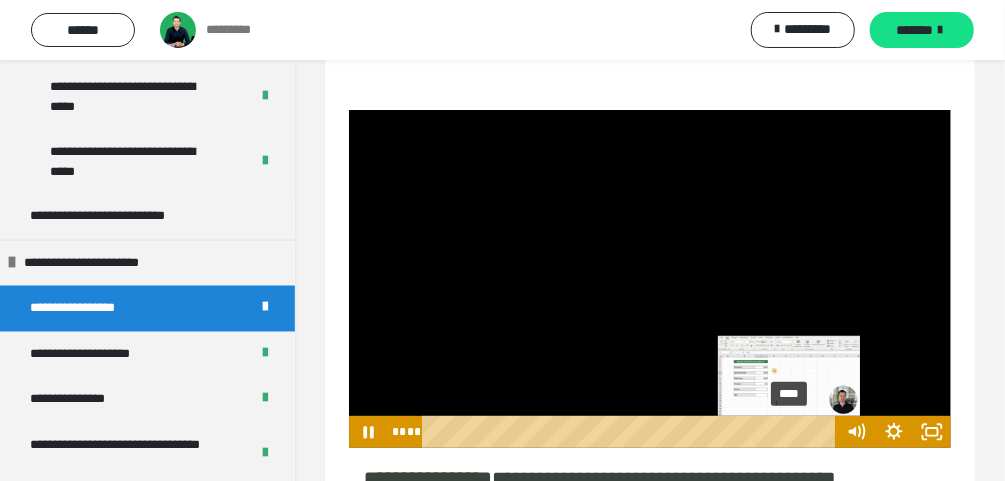 click at bounding box center [790, 432] 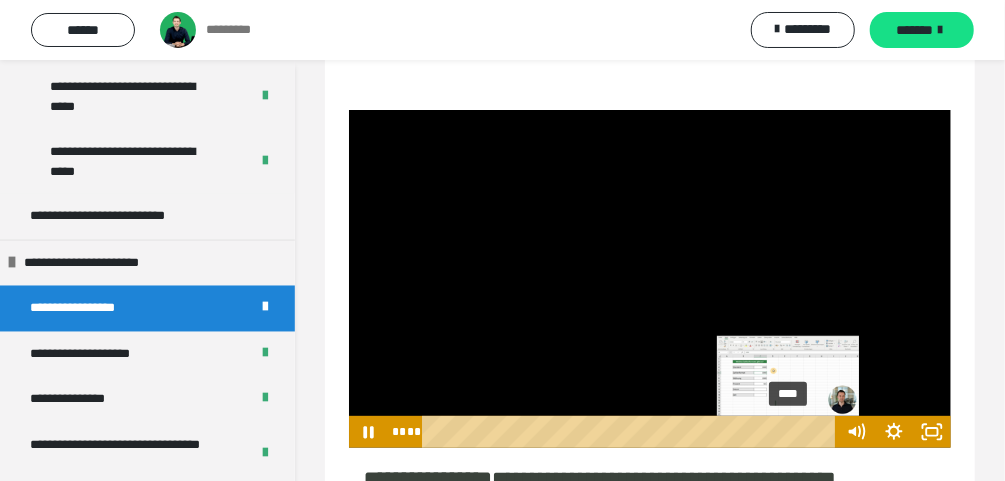 click at bounding box center [789, 432] 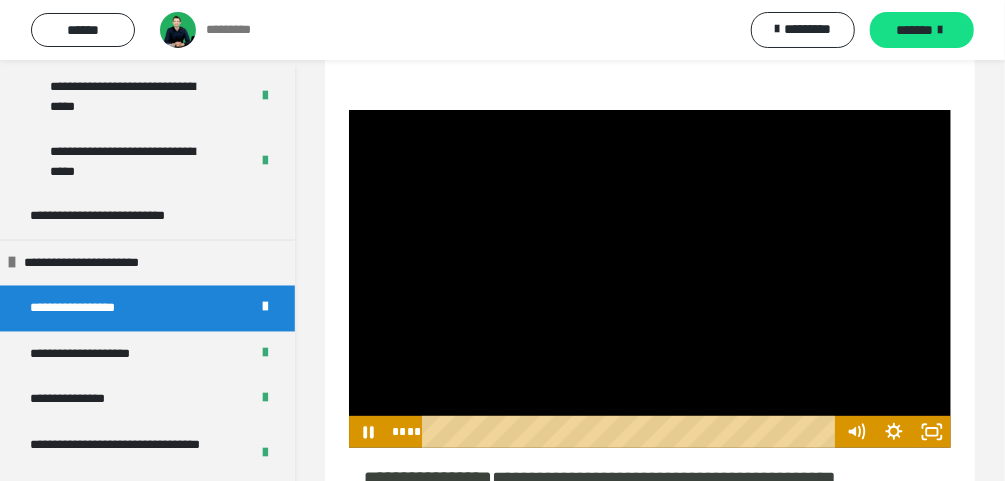 click at bounding box center [650, 279] 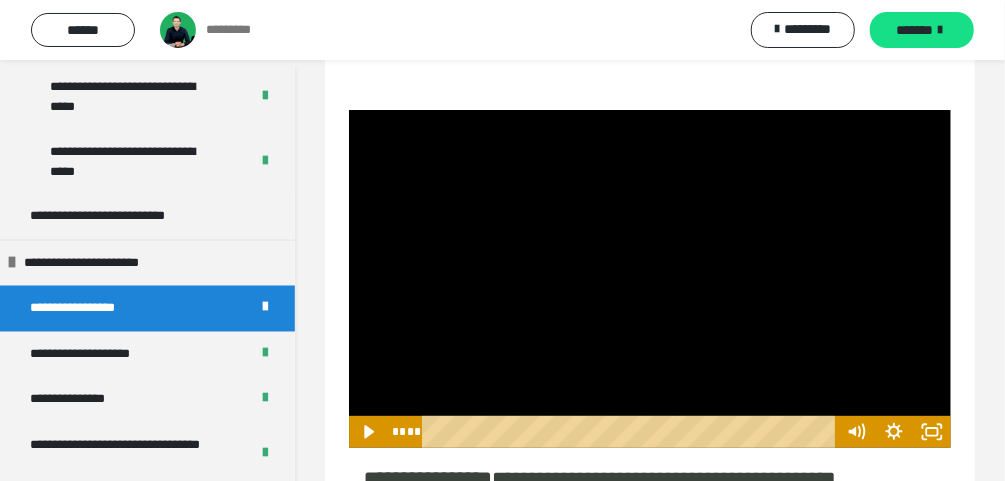 click at bounding box center [650, 279] 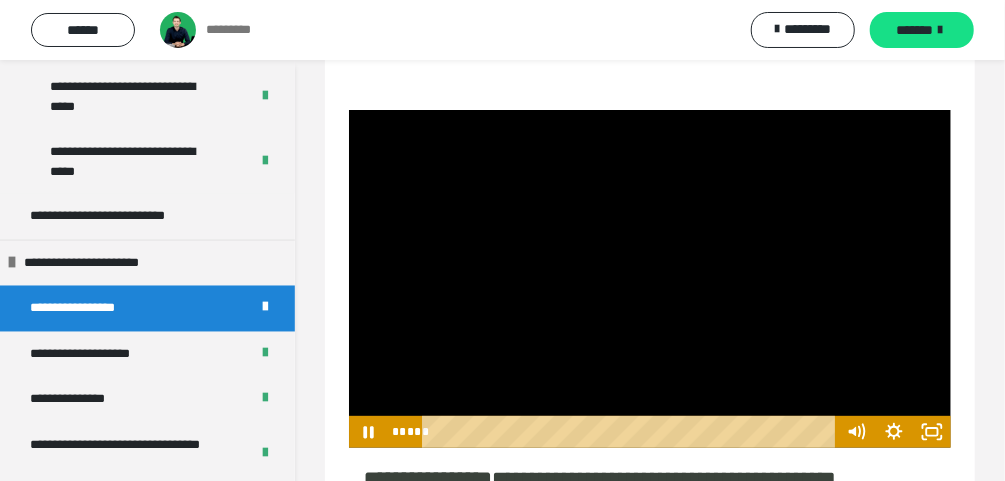 click at bounding box center (650, 279) 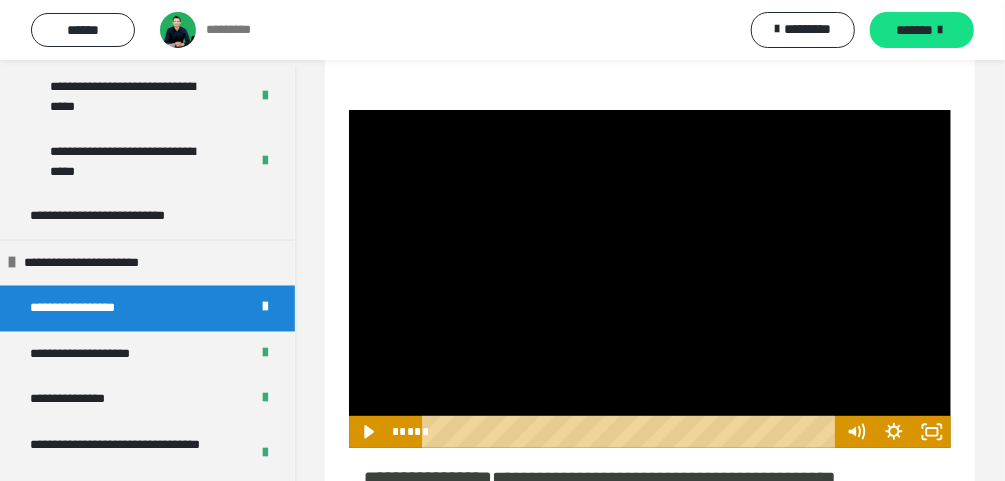 click at bounding box center [650, 279] 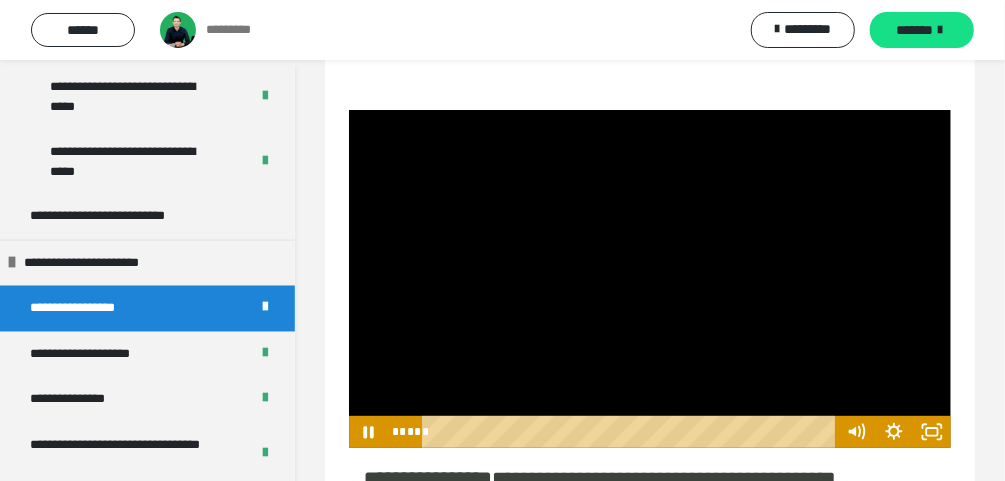 click at bounding box center (650, 279) 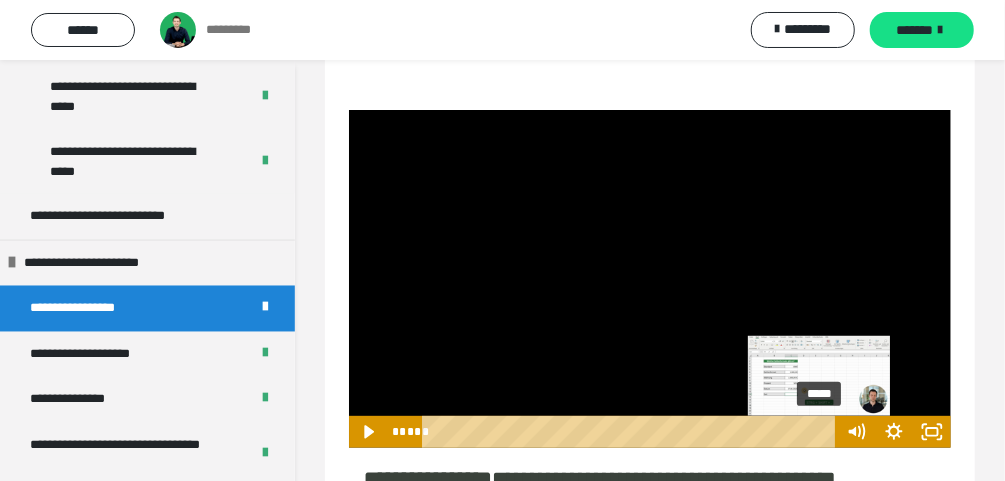 click at bounding box center (819, 432) 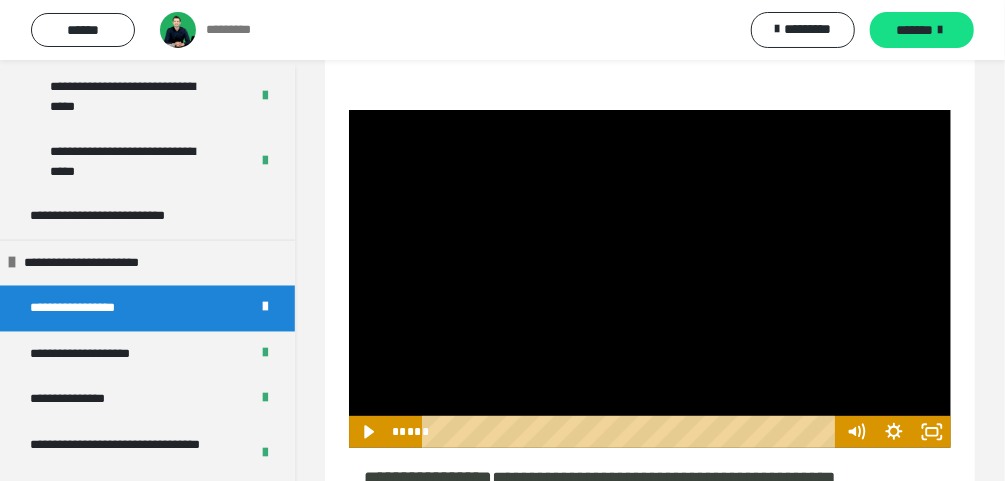 click at bounding box center (650, 279) 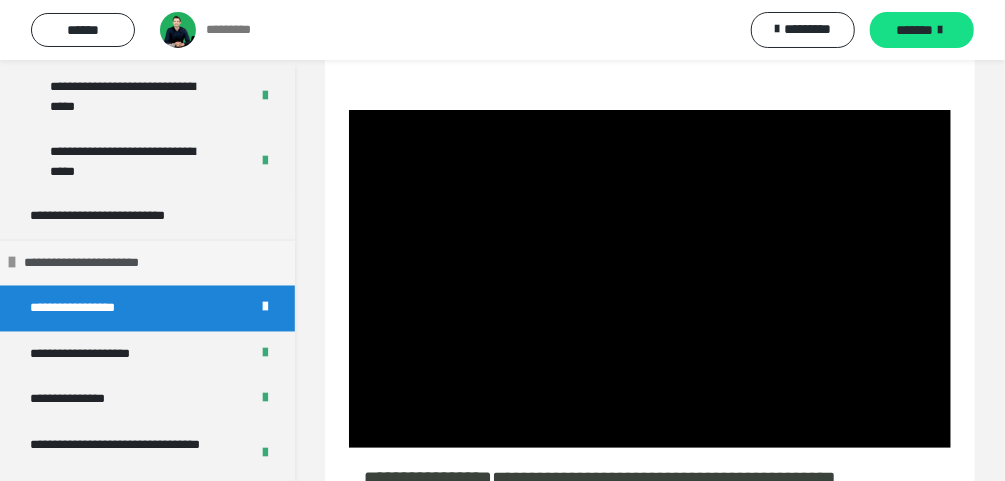 type 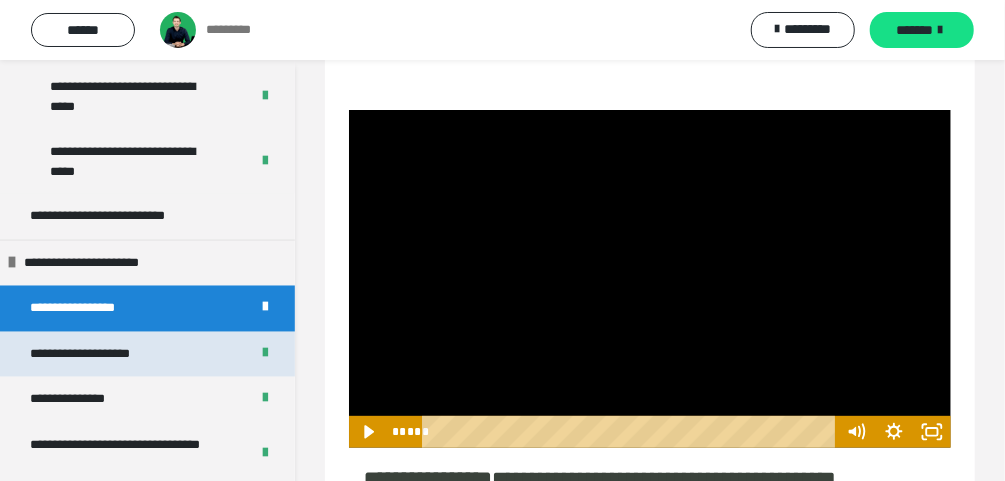 click on "**********" at bounding box center (95, 355) 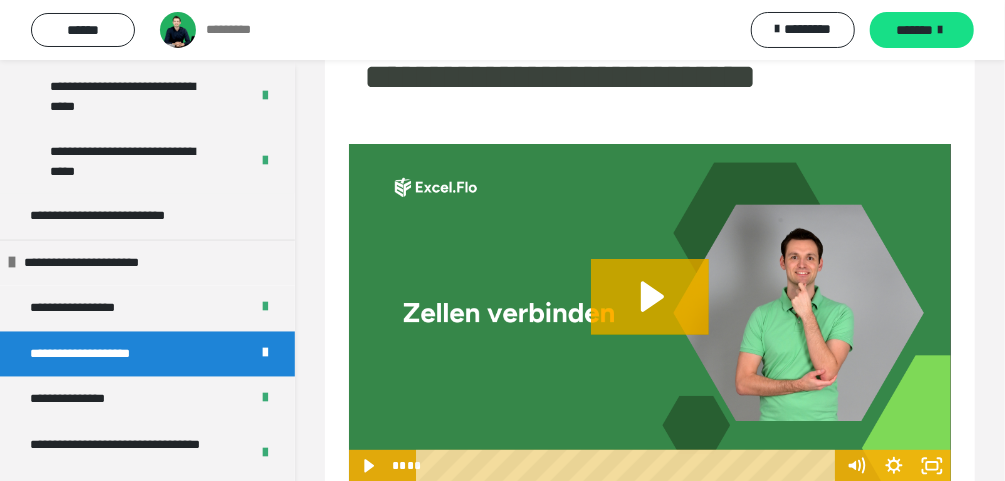 scroll, scrollTop: 140, scrollLeft: 0, axis: vertical 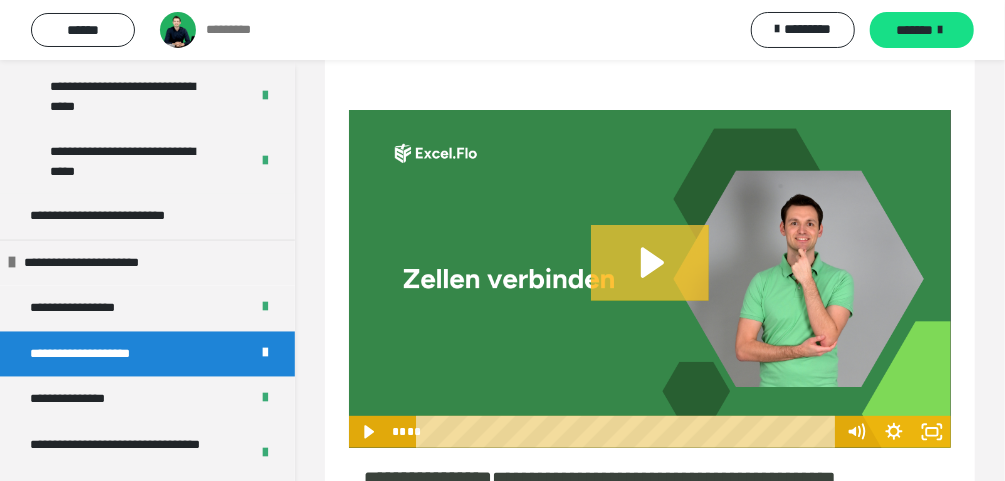 click 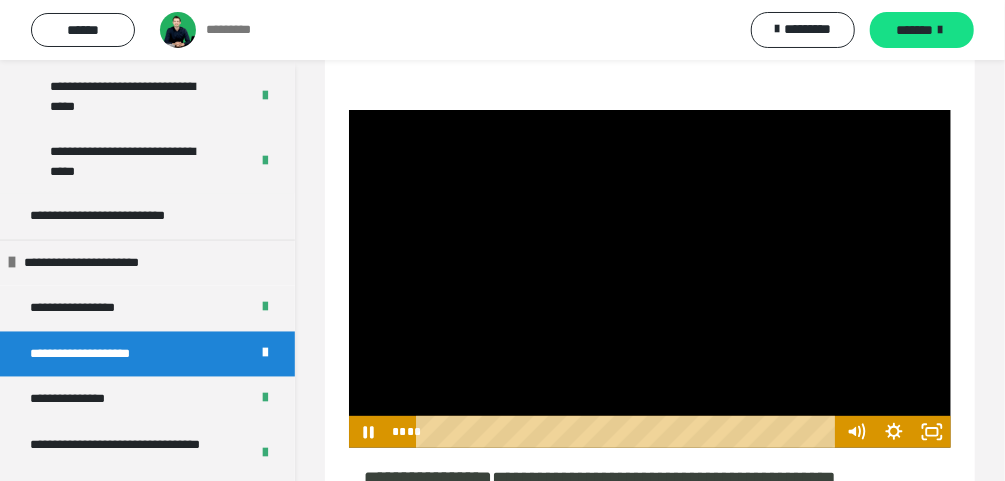 click at bounding box center [650, 279] 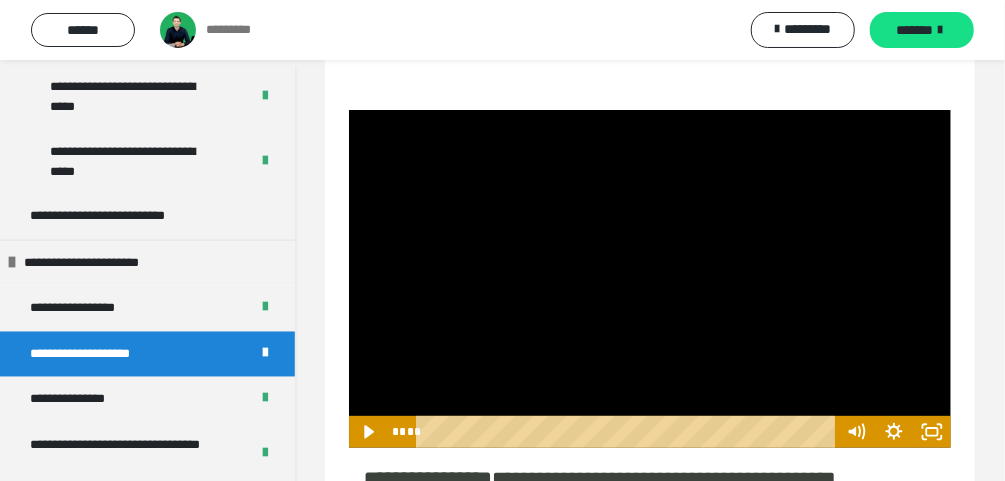 click at bounding box center [650, 279] 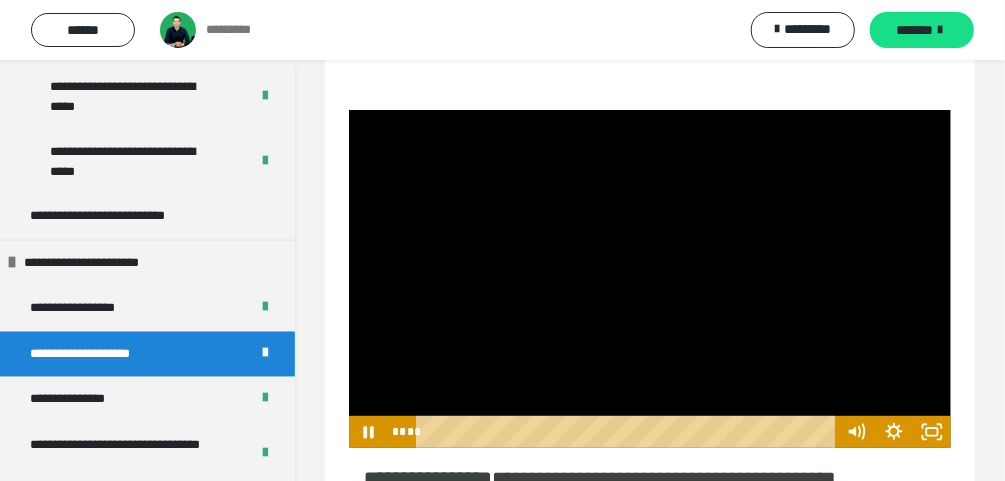 click at bounding box center [650, 279] 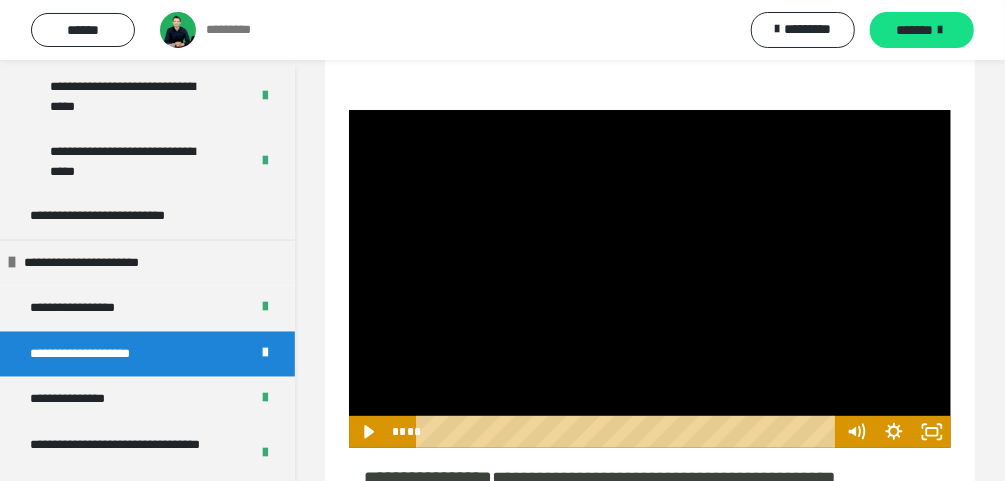click at bounding box center [650, 279] 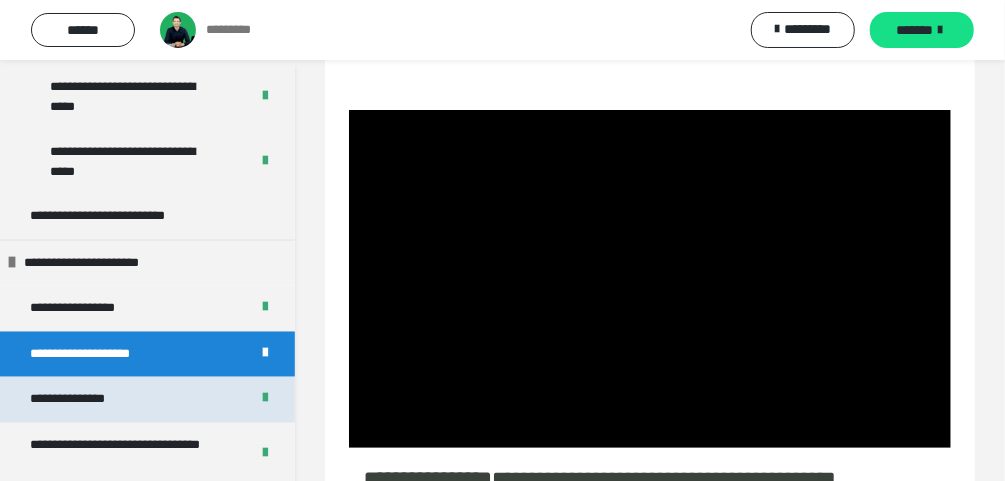 click on "**********" at bounding box center (147, 400) 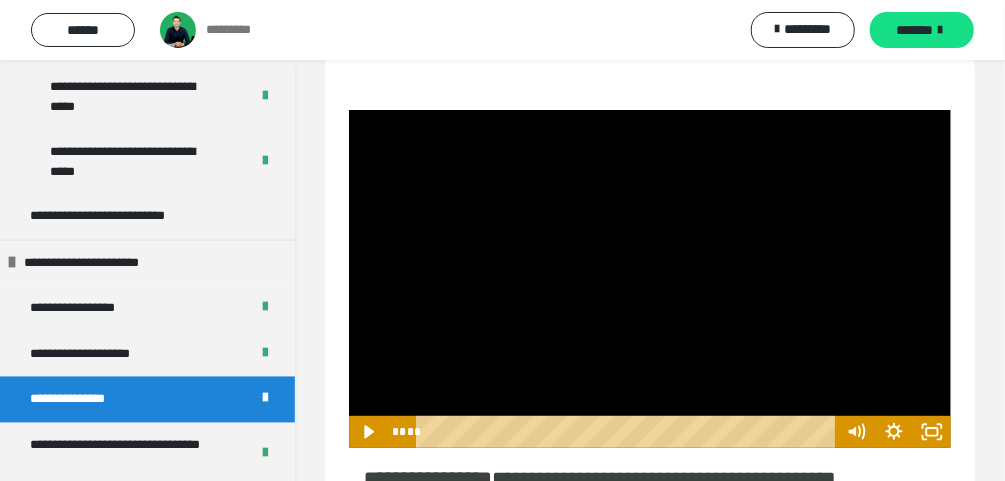scroll, scrollTop: 60, scrollLeft: 0, axis: vertical 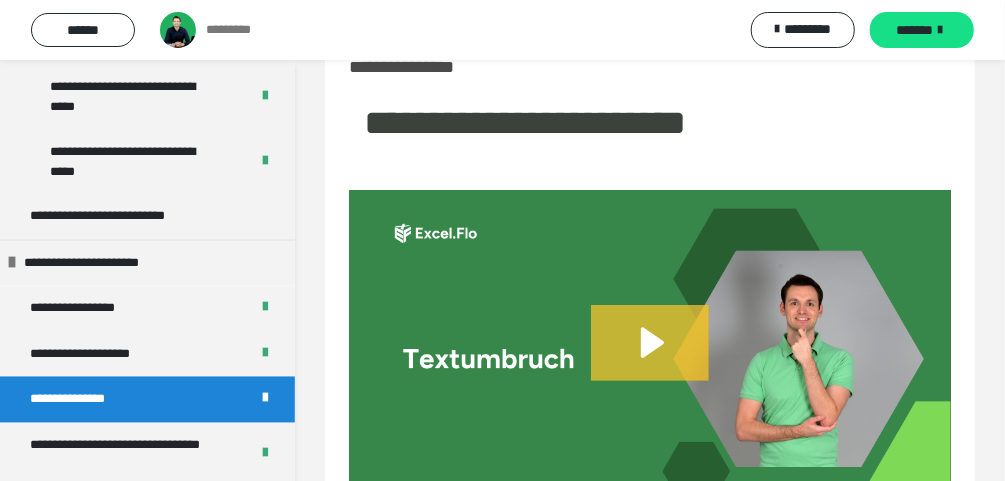 click 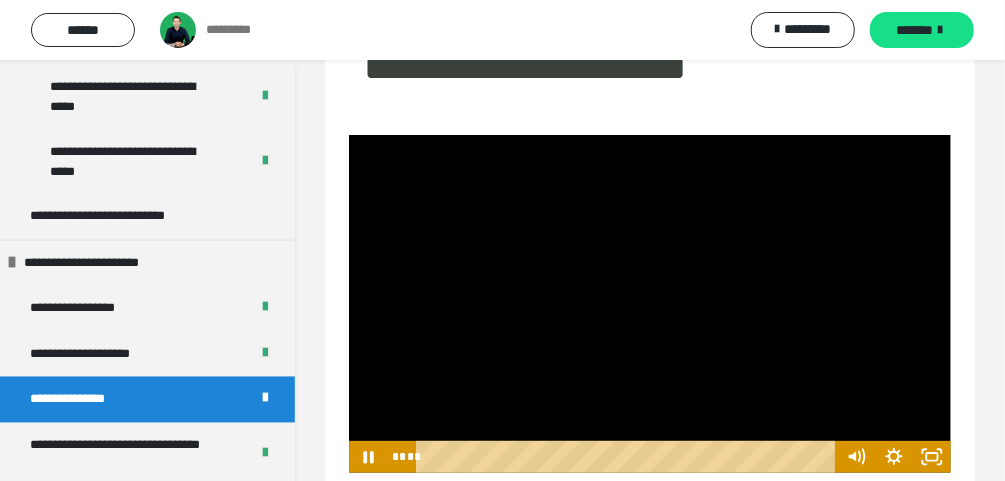 scroll, scrollTop: 140, scrollLeft: 0, axis: vertical 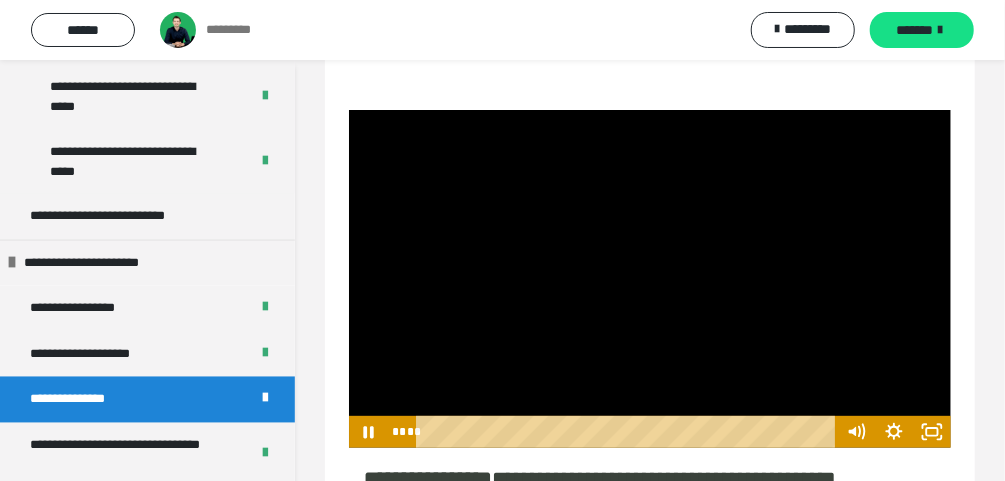 click at bounding box center [650, 279] 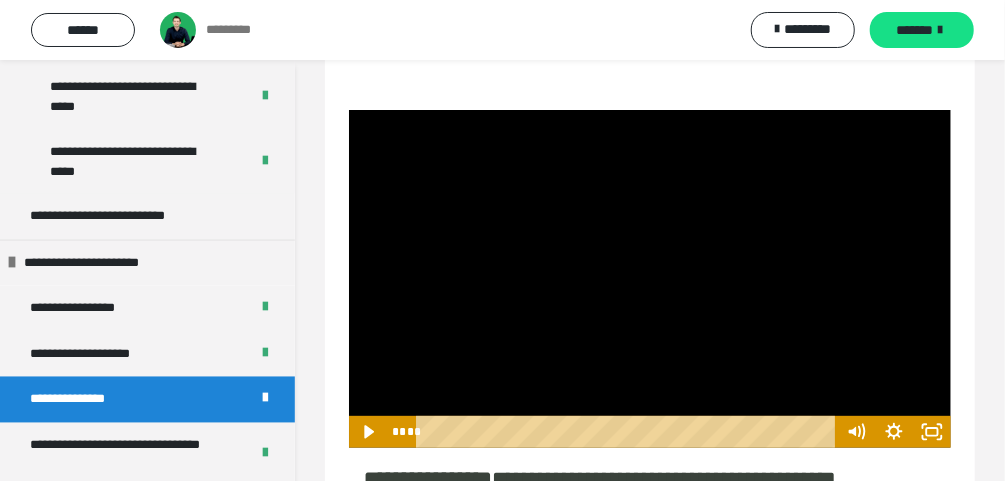 click at bounding box center (650, 279) 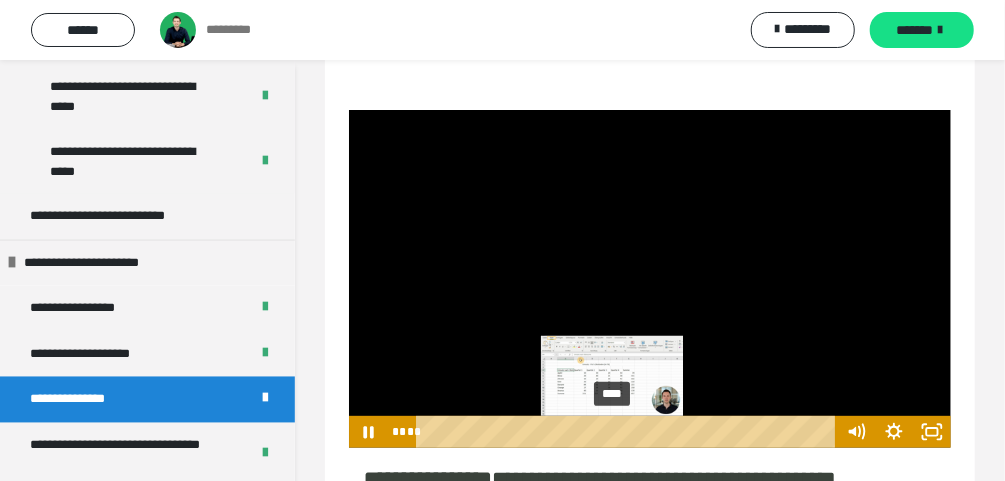 drag, startPoint x: 636, startPoint y: 434, endPoint x: 613, endPoint y: 433, distance: 23.021729 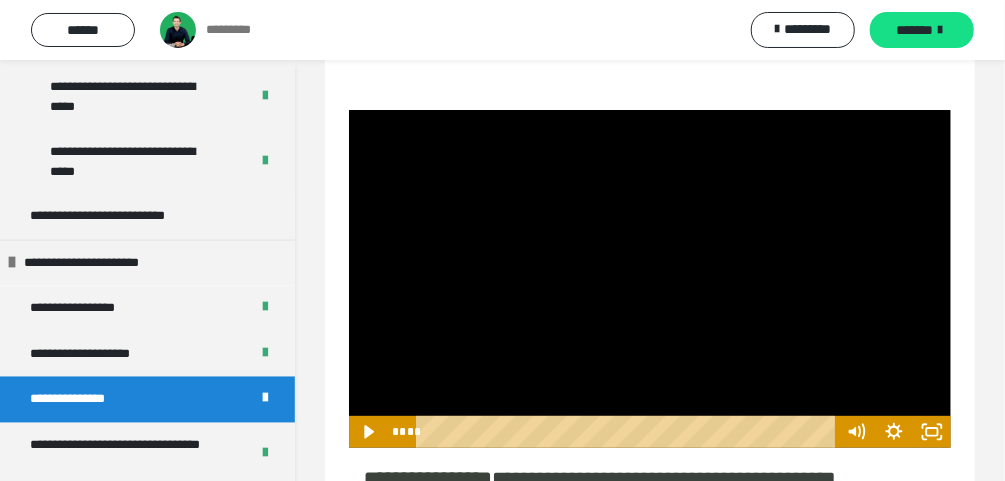 scroll, scrollTop: 1440, scrollLeft: 0, axis: vertical 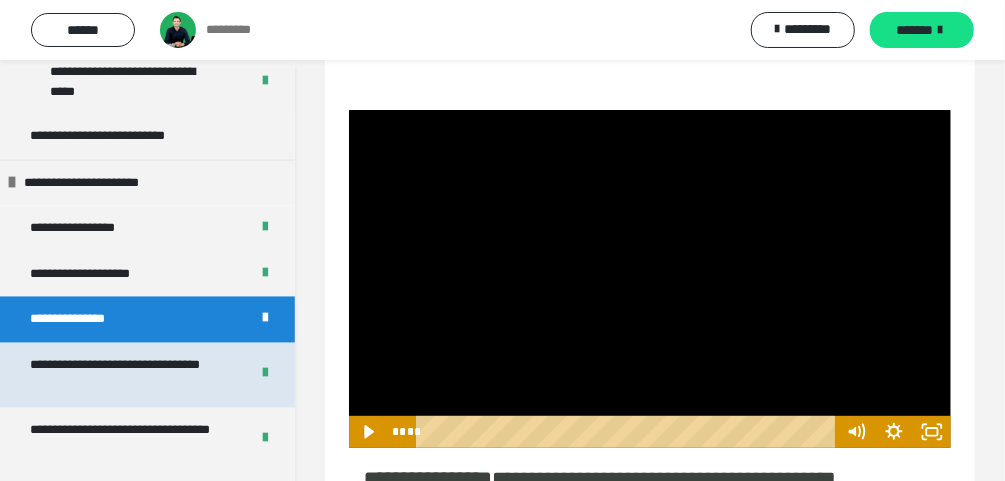 click on "**********" at bounding box center [125, 375] 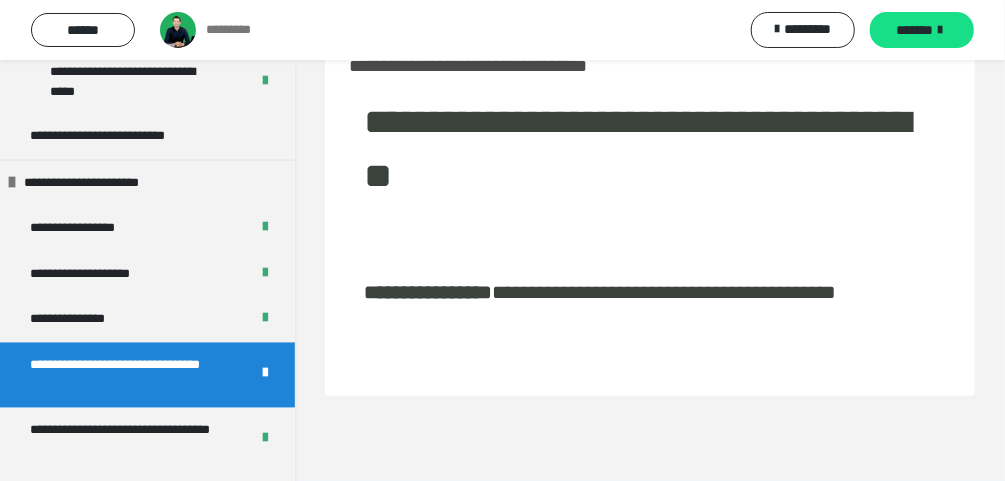 scroll, scrollTop: 60, scrollLeft: 0, axis: vertical 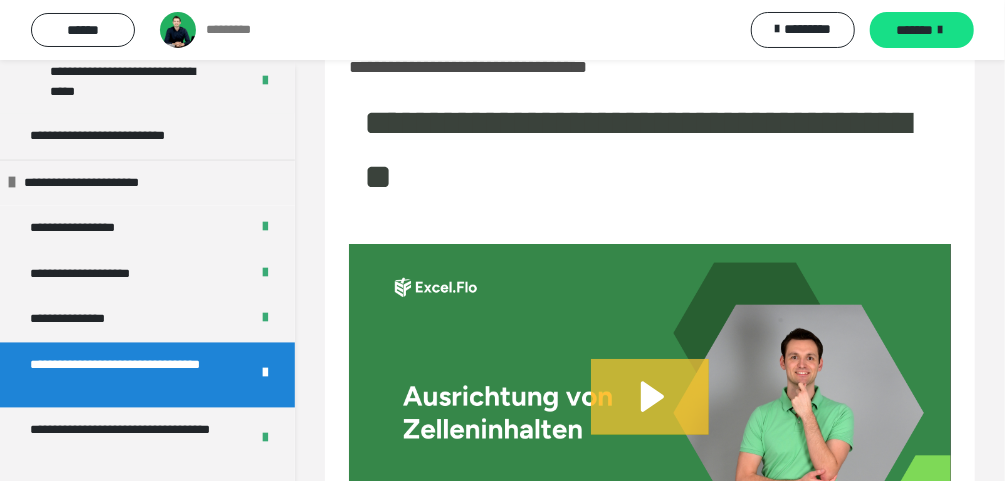 click 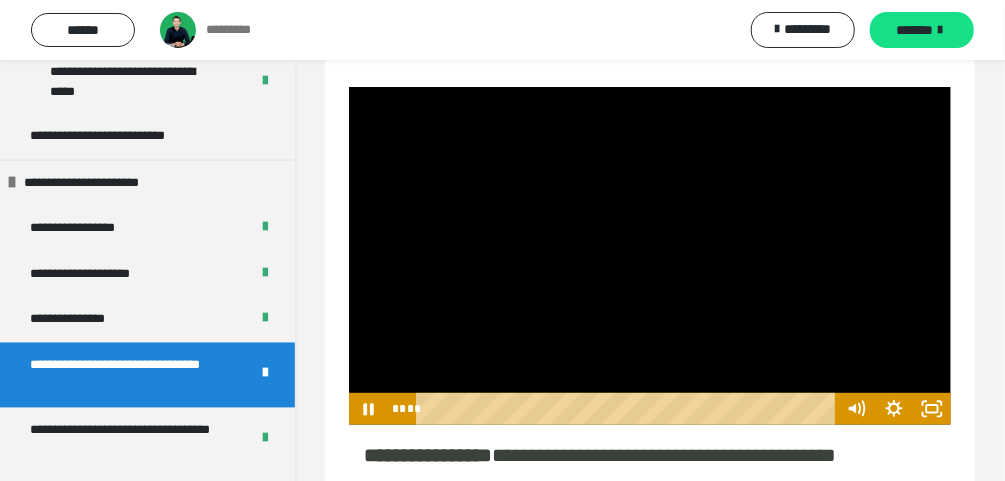 scroll, scrollTop: 220, scrollLeft: 0, axis: vertical 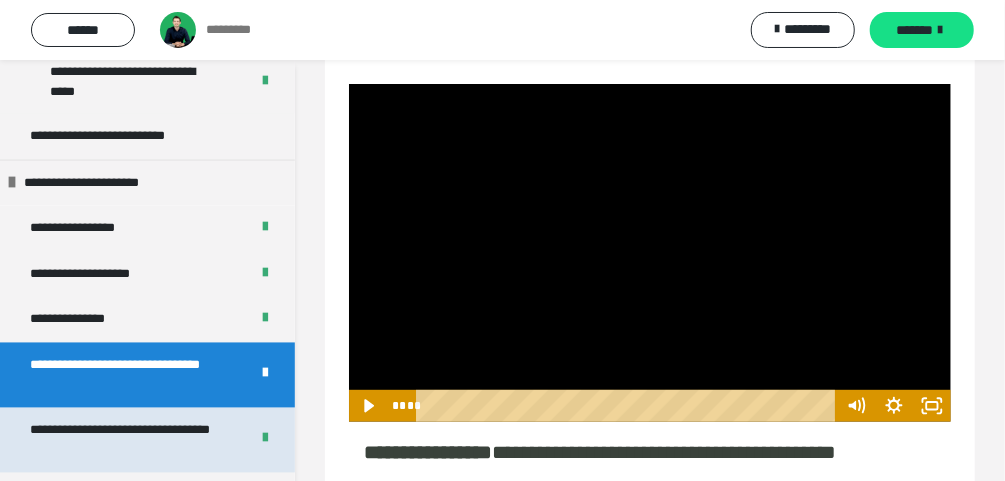 click on "**********" at bounding box center (125, 440) 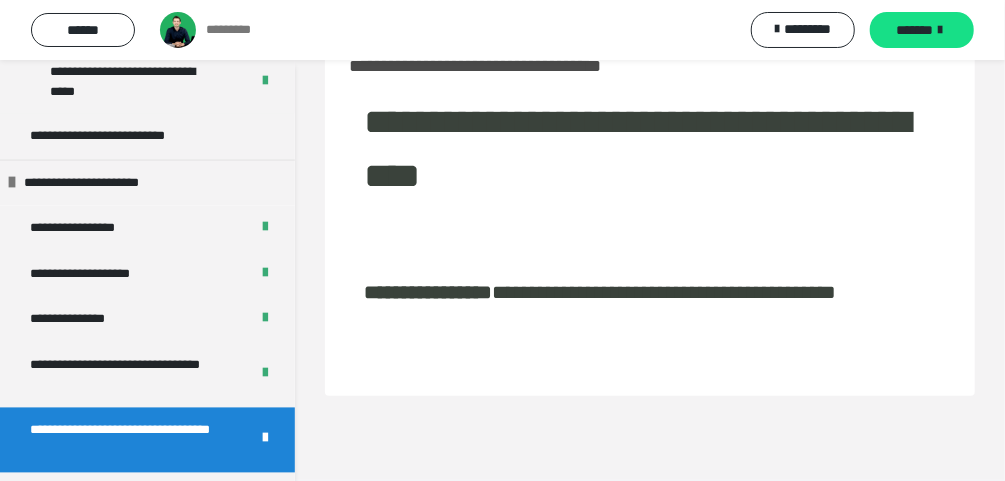scroll, scrollTop: 60, scrollLeft: 0, axis: vertical 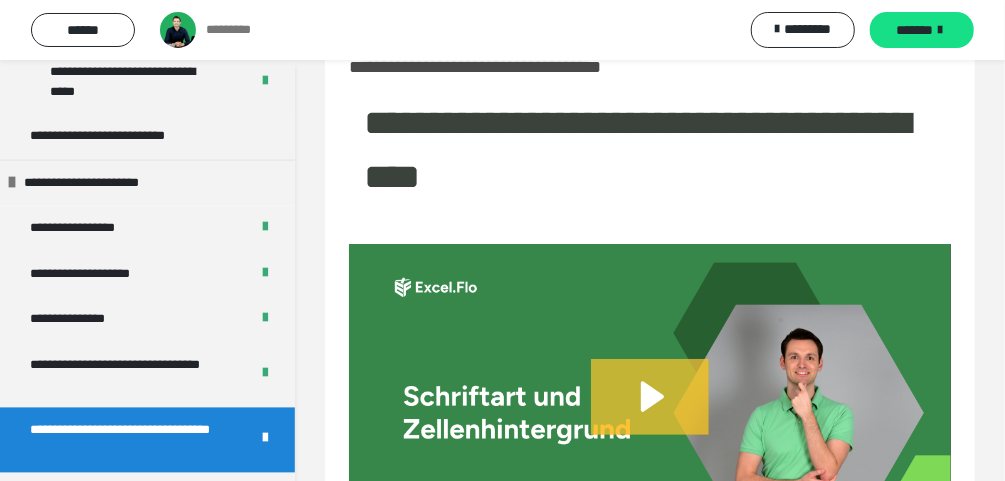 click 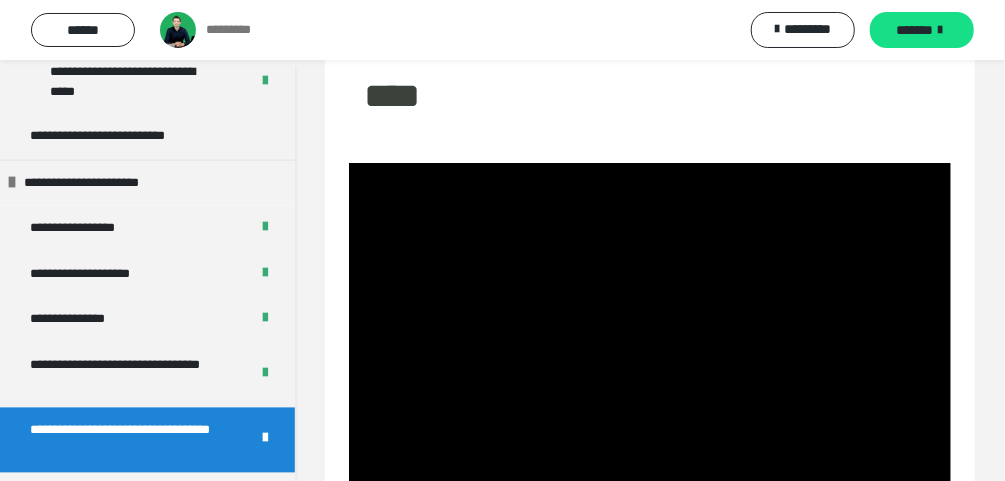 scroll, scrollTop: 220, scrollLeft: 0, axis: vertical 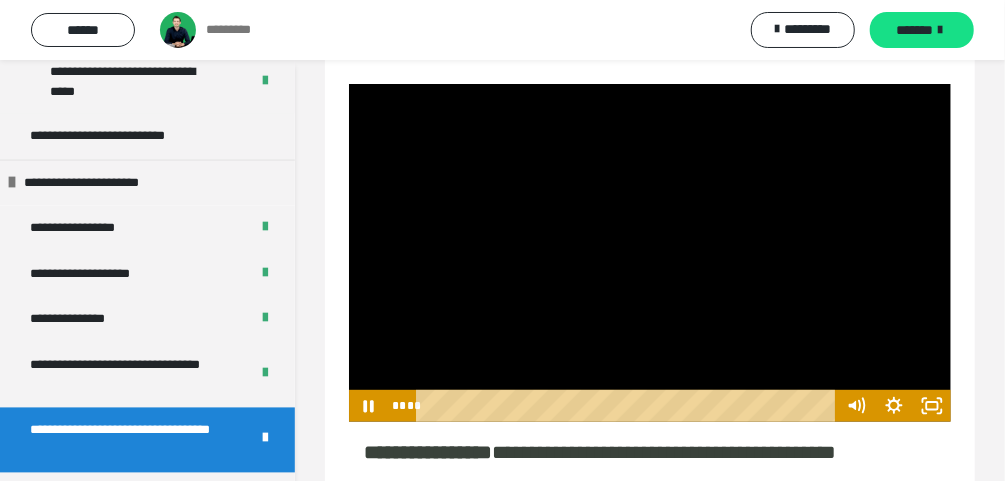click at bounding box center (650, 253) 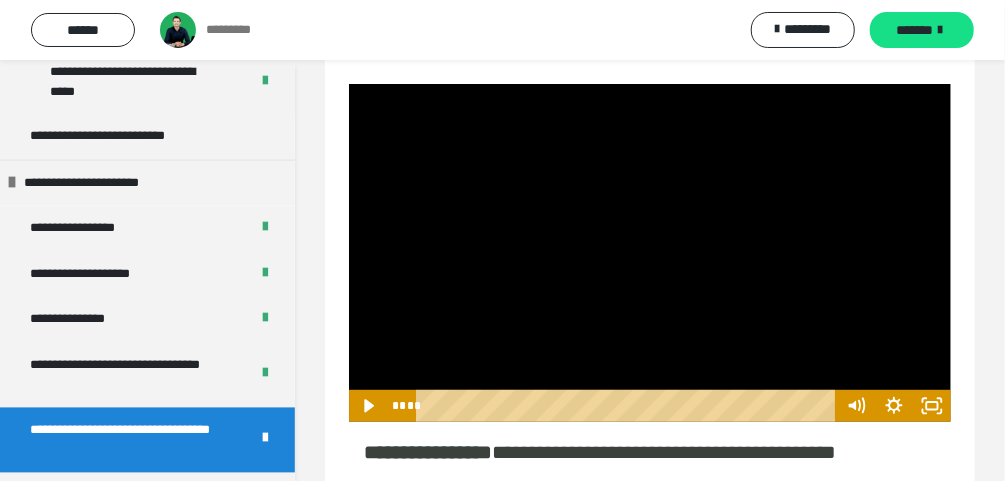 click at bounding box center (650, 253) 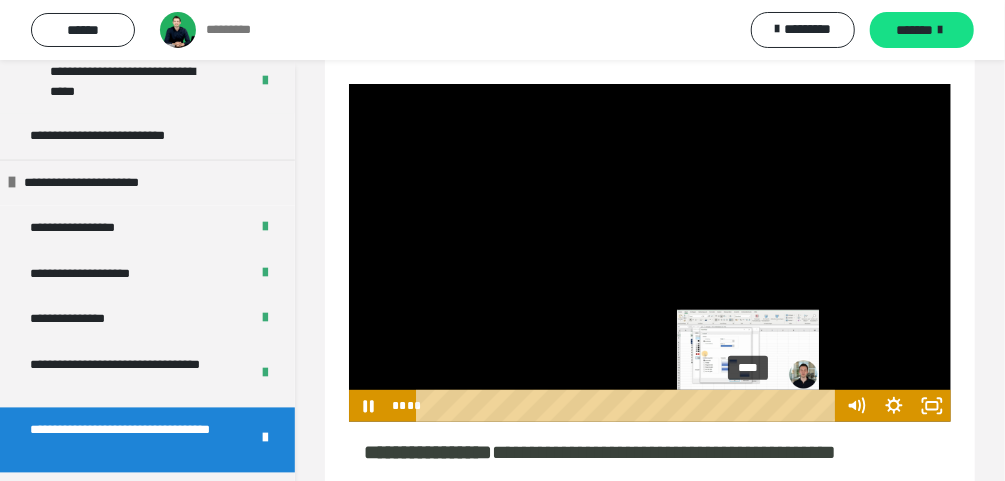 drag, startPoint x: 781, startPoint y: 410, endPoint x: 750, endPoint y: 406, distance: 31.257 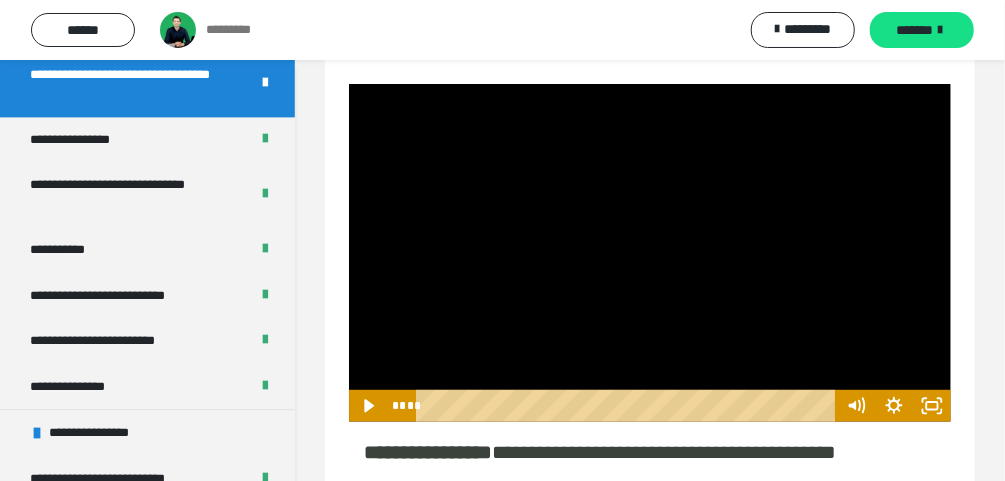 scroll, scrollTop: 1760, scrollLeft: 0, axis: vertical 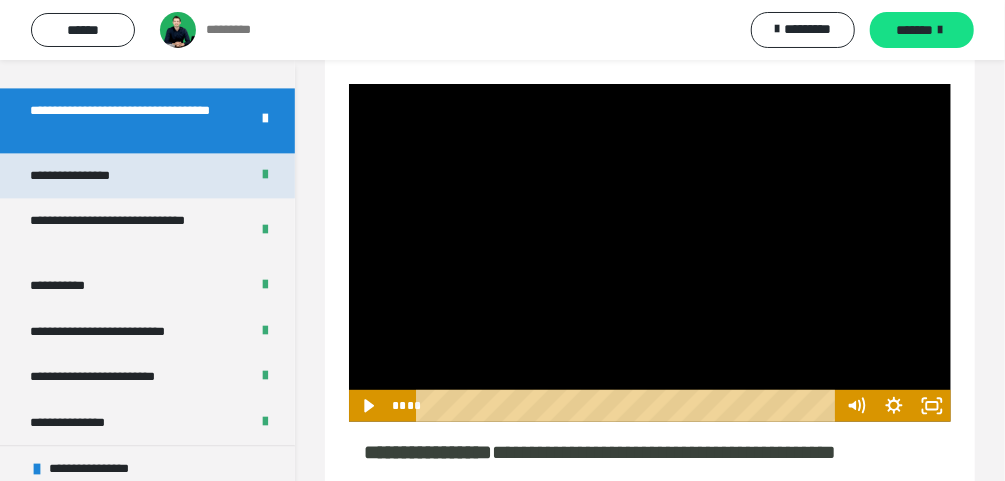 click on "**********" at bounding box center (147, 176) 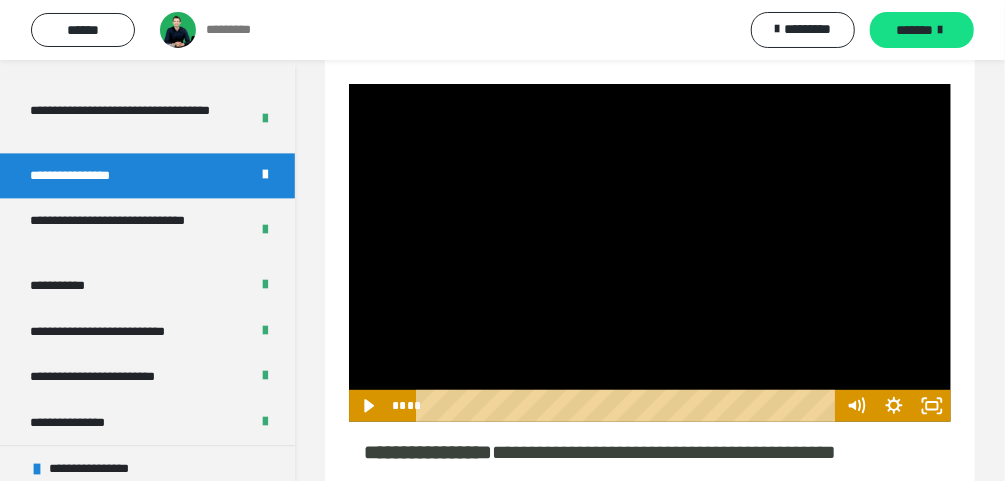 scroll, scrollTop: 60, scrollLeft: 0, axis: vertical 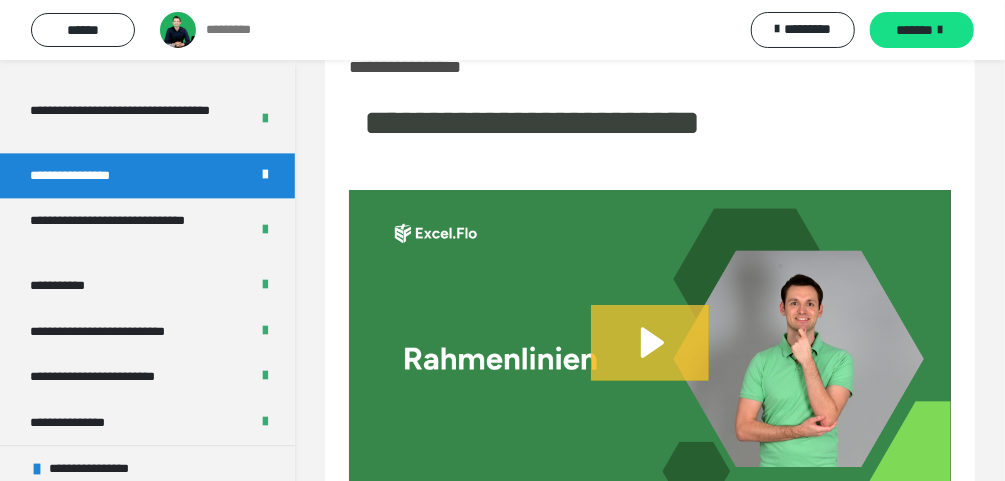 click 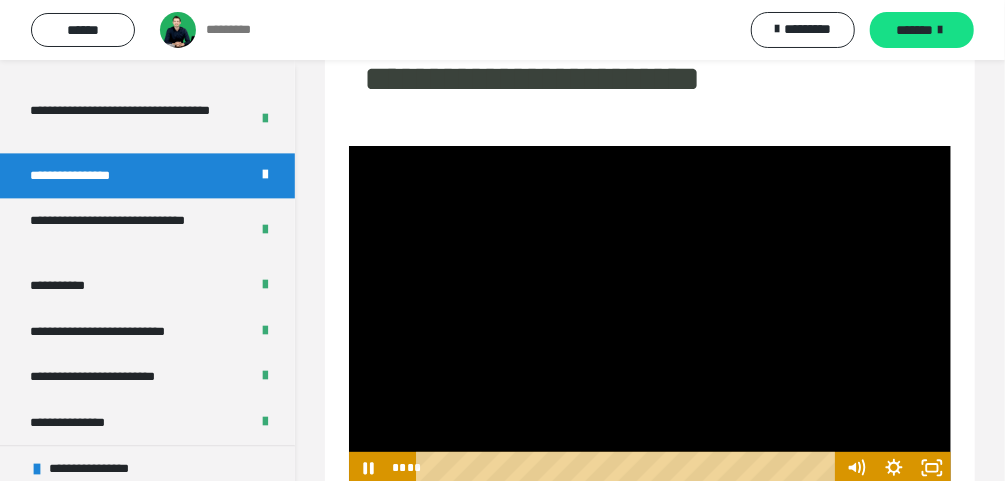 scroll, scrollTop: 140, scrollLeft: 0, axis: vertical 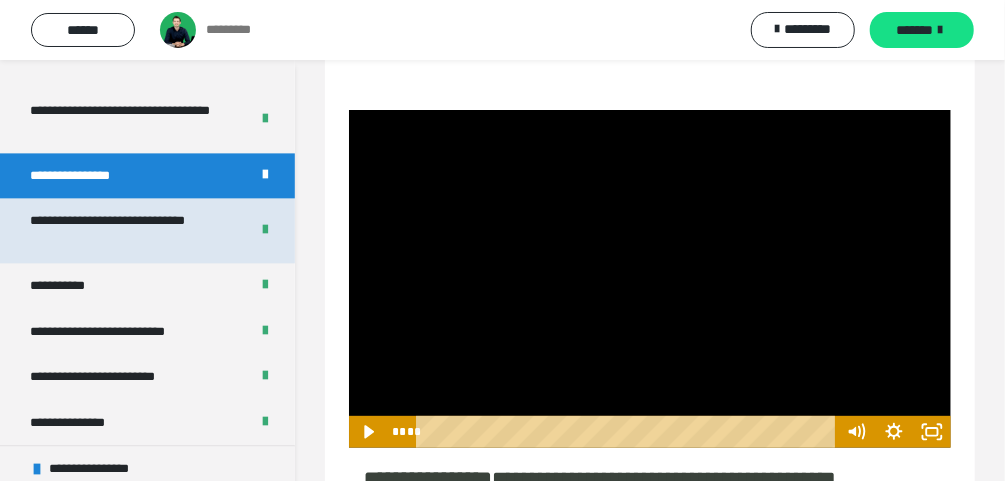 click on "**********" at bounding box center [125, 230] 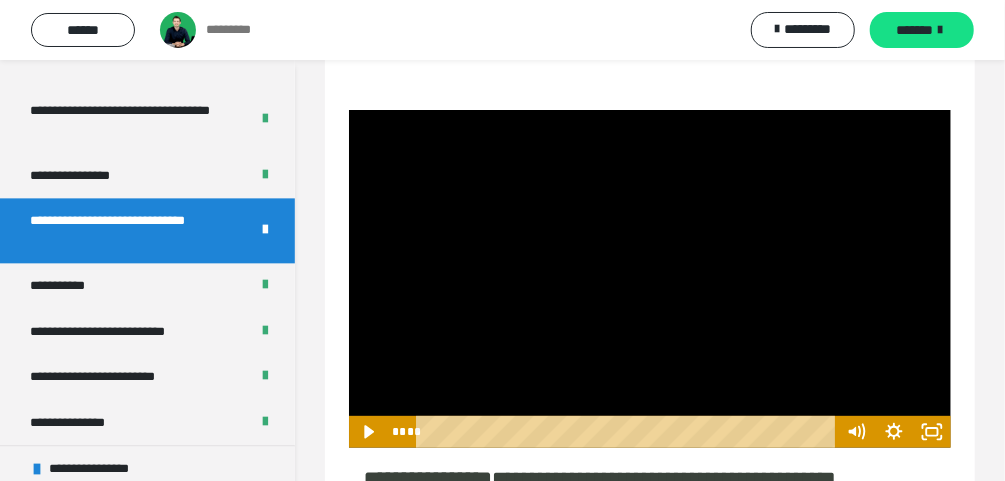scroll, scrollTop: 60, scrollLeft: 0, axis: vertical 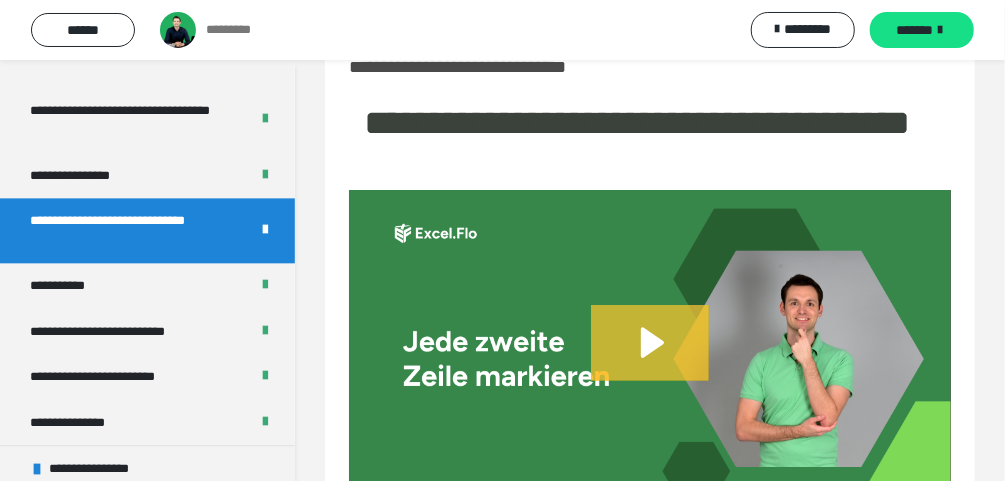 click 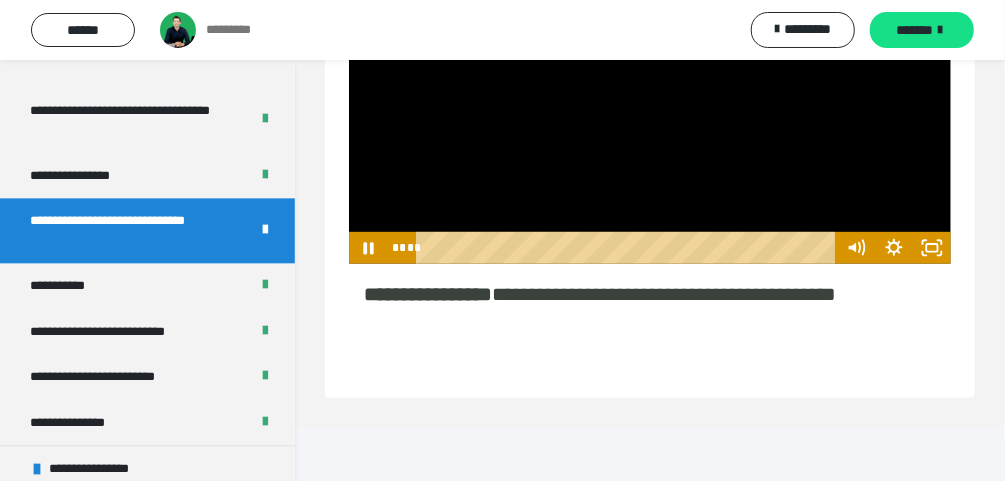 scroll, scrollTop: 244, scrollLeft: 0, axis: vertical 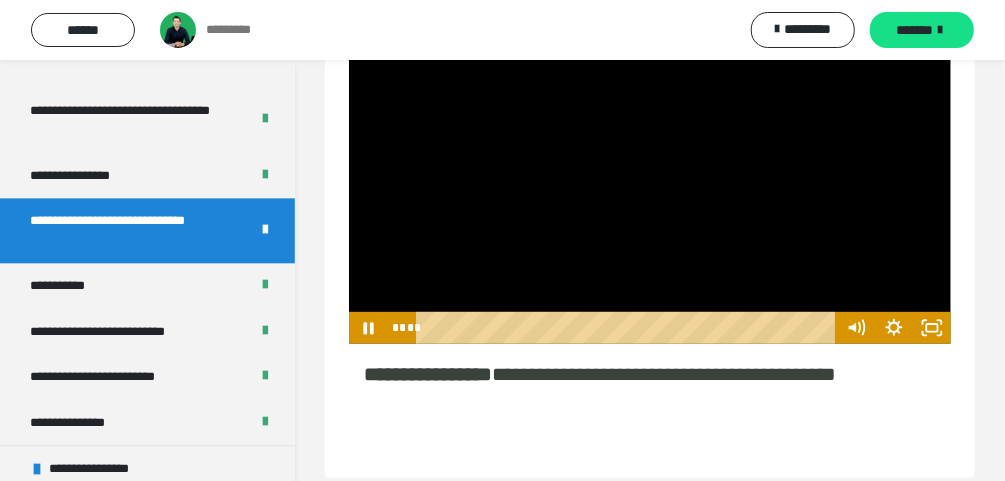 click at bounding box center (650, 175) 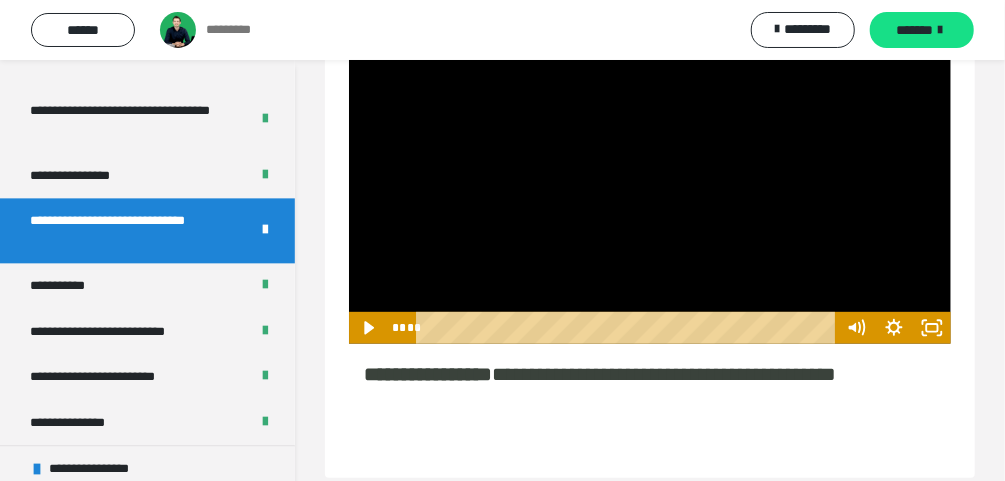 click at bounding box center [650, 175] 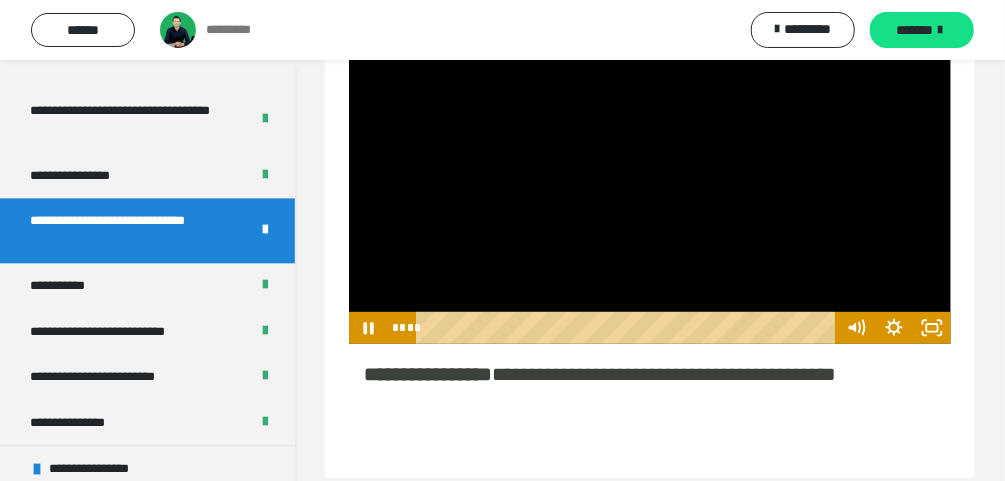 click at bounding box center (650, 175) 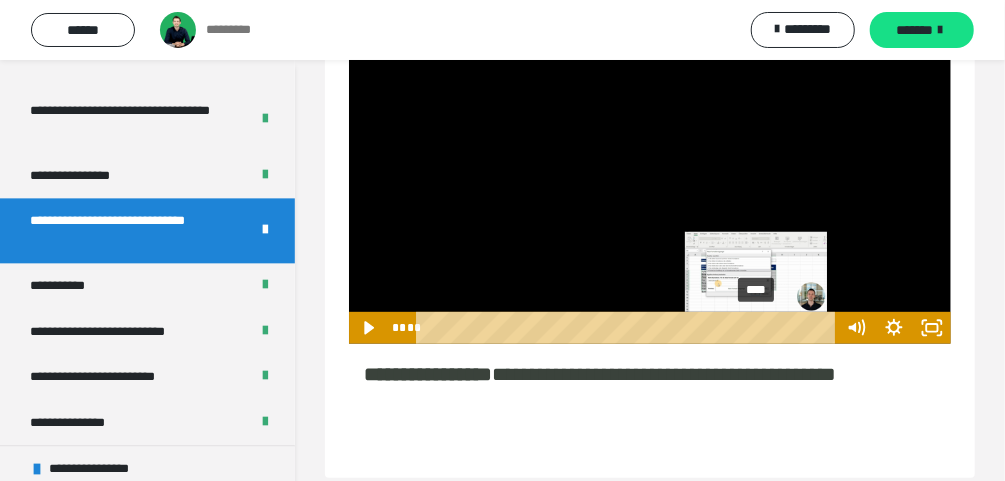 drag, startPoint x: 771, startPoint y: 379, endPoint x: 758, endPoint y: 379, distance: 13 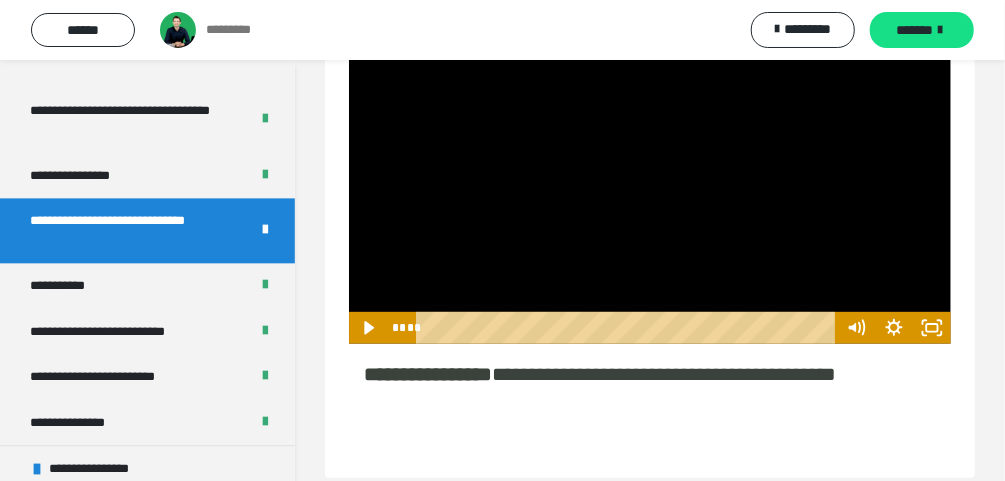 click at bounding box center (650, 175) 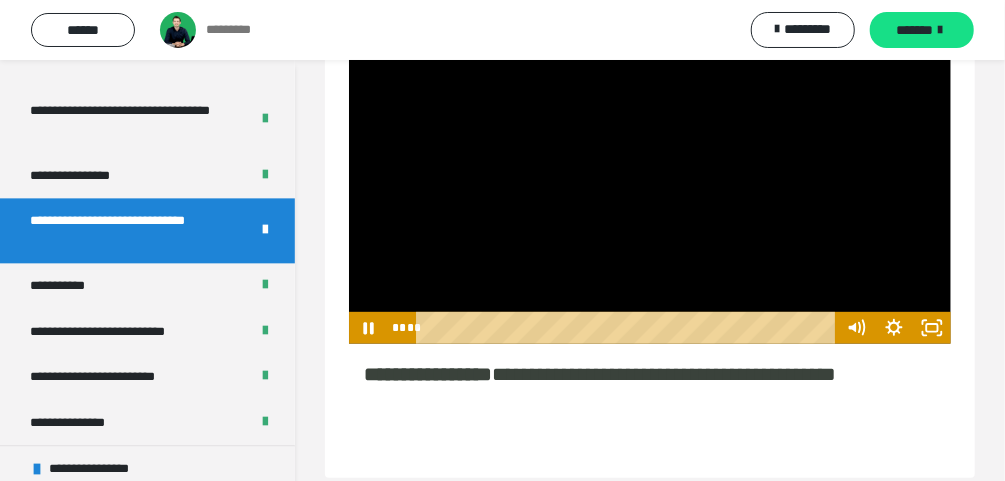 click at bounding box center (650, 175) 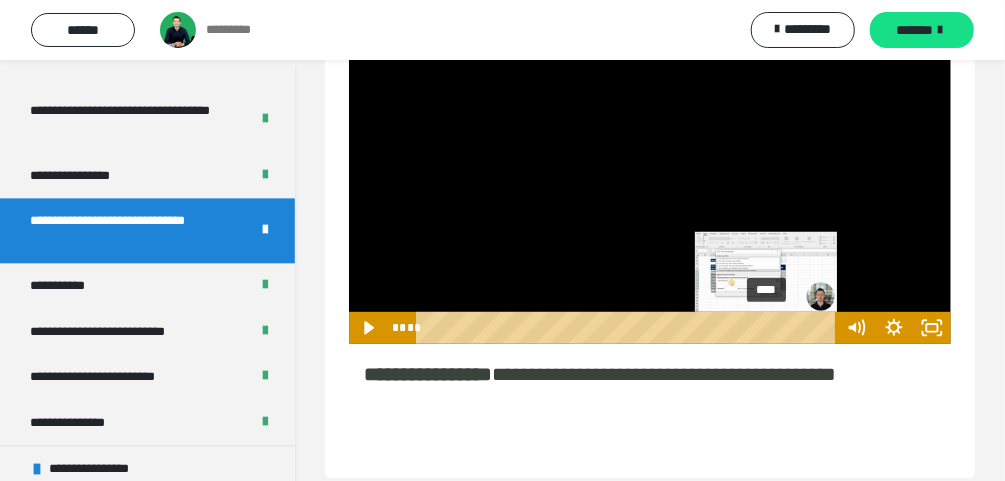 click on "****" at bounding box center [629, 328] 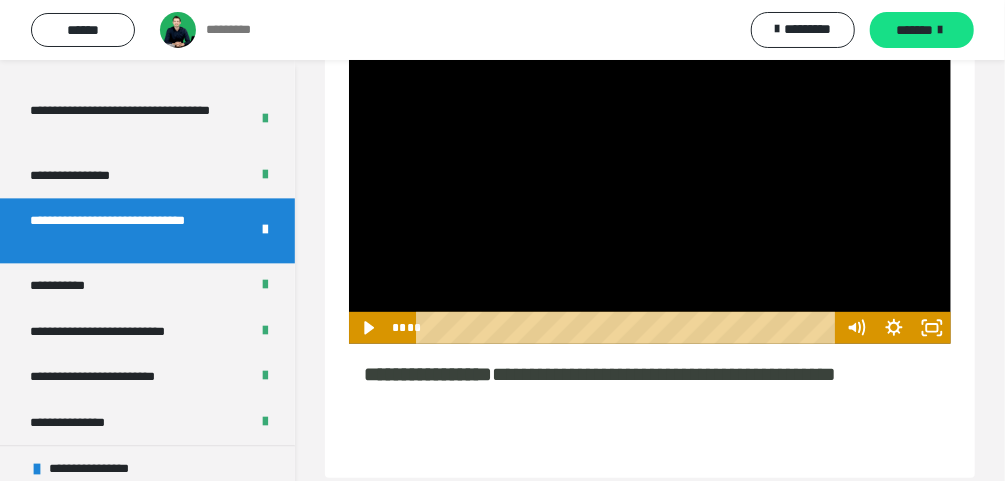 click at bounding box center (650, 175) 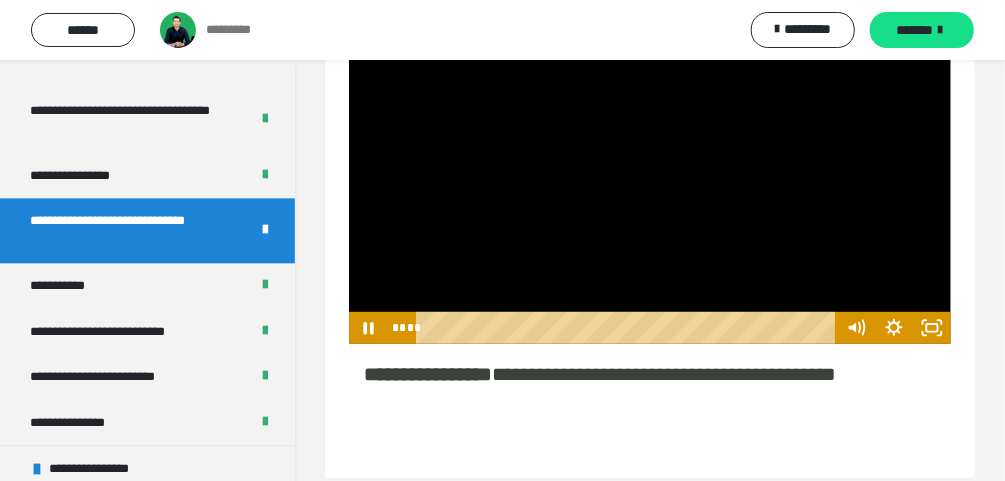 click at bounding box center [650, 175] 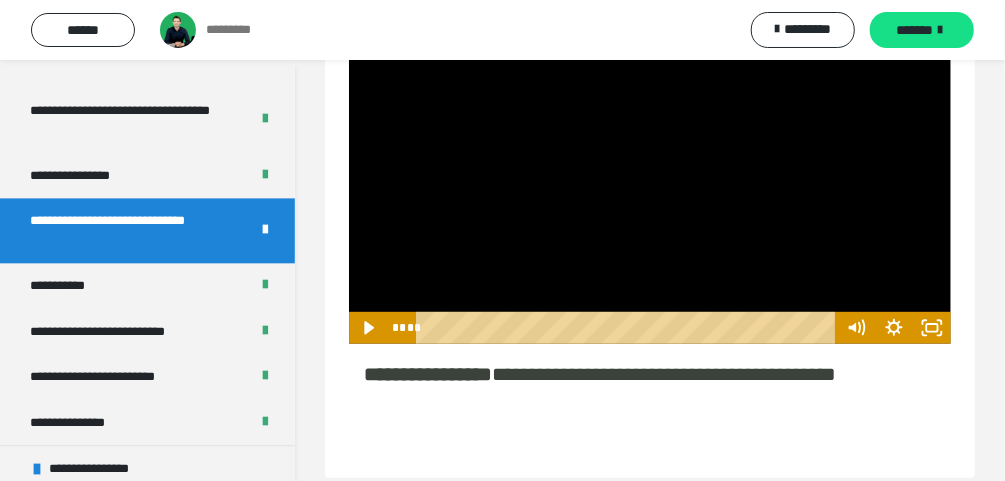 click at bounding box center [650, 175] 